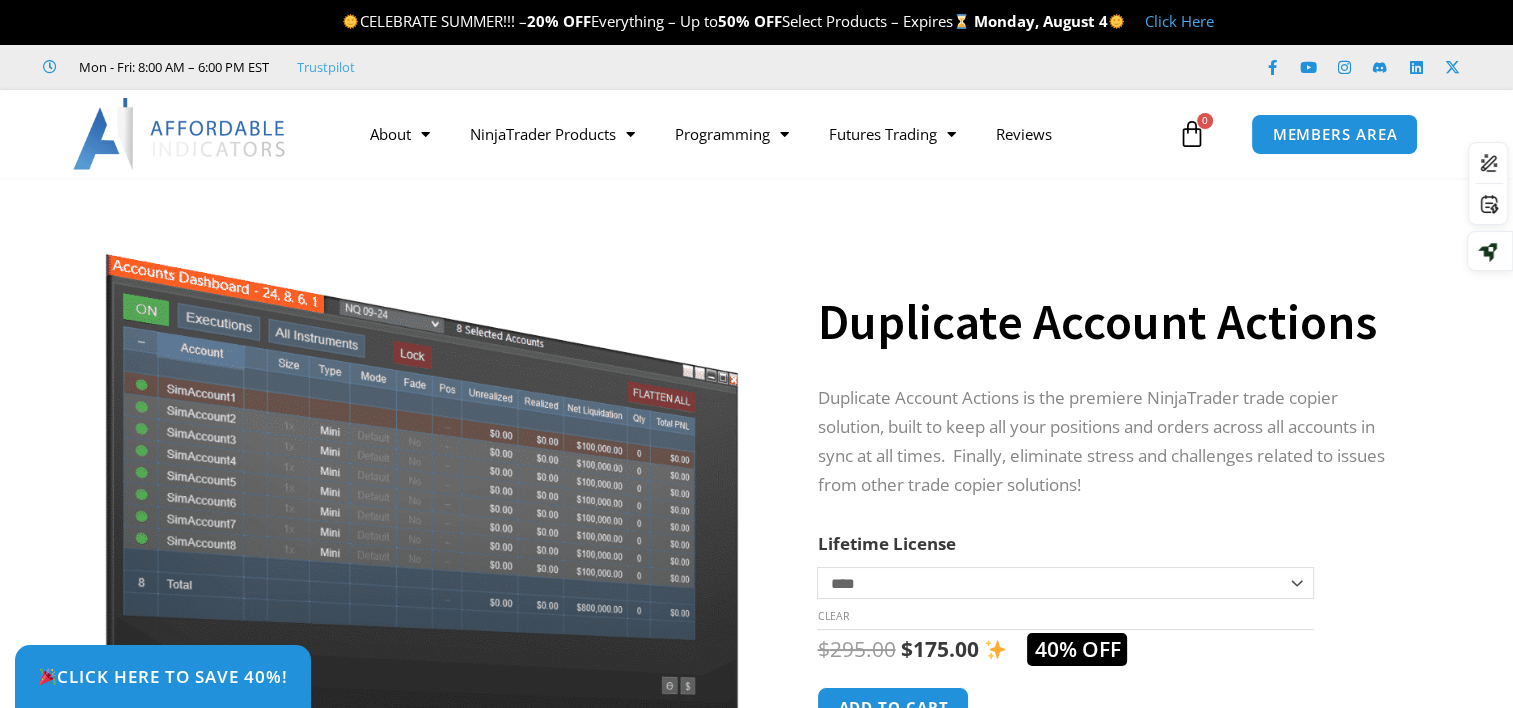 scroll, scrollTop: 0, scrollLeft: 0, axis: both 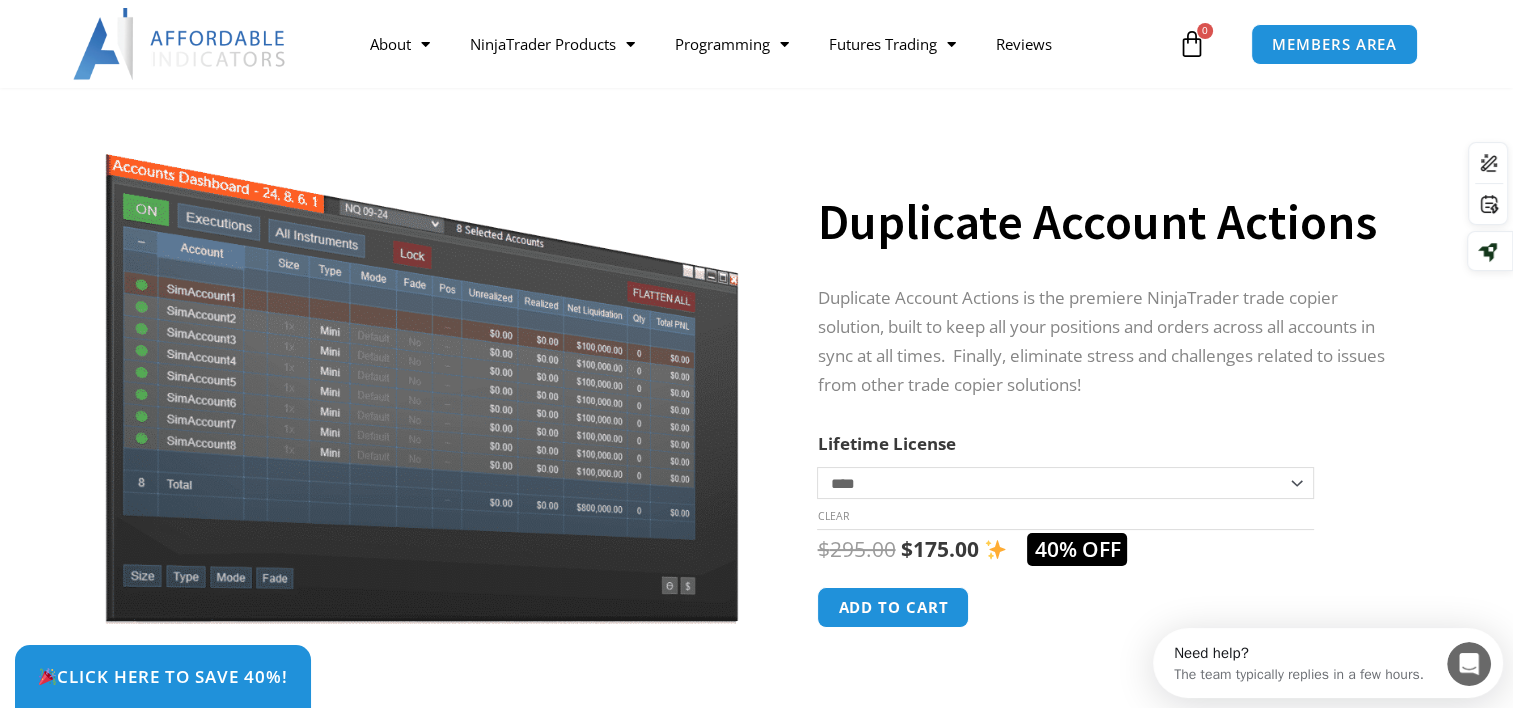 click on "**********" 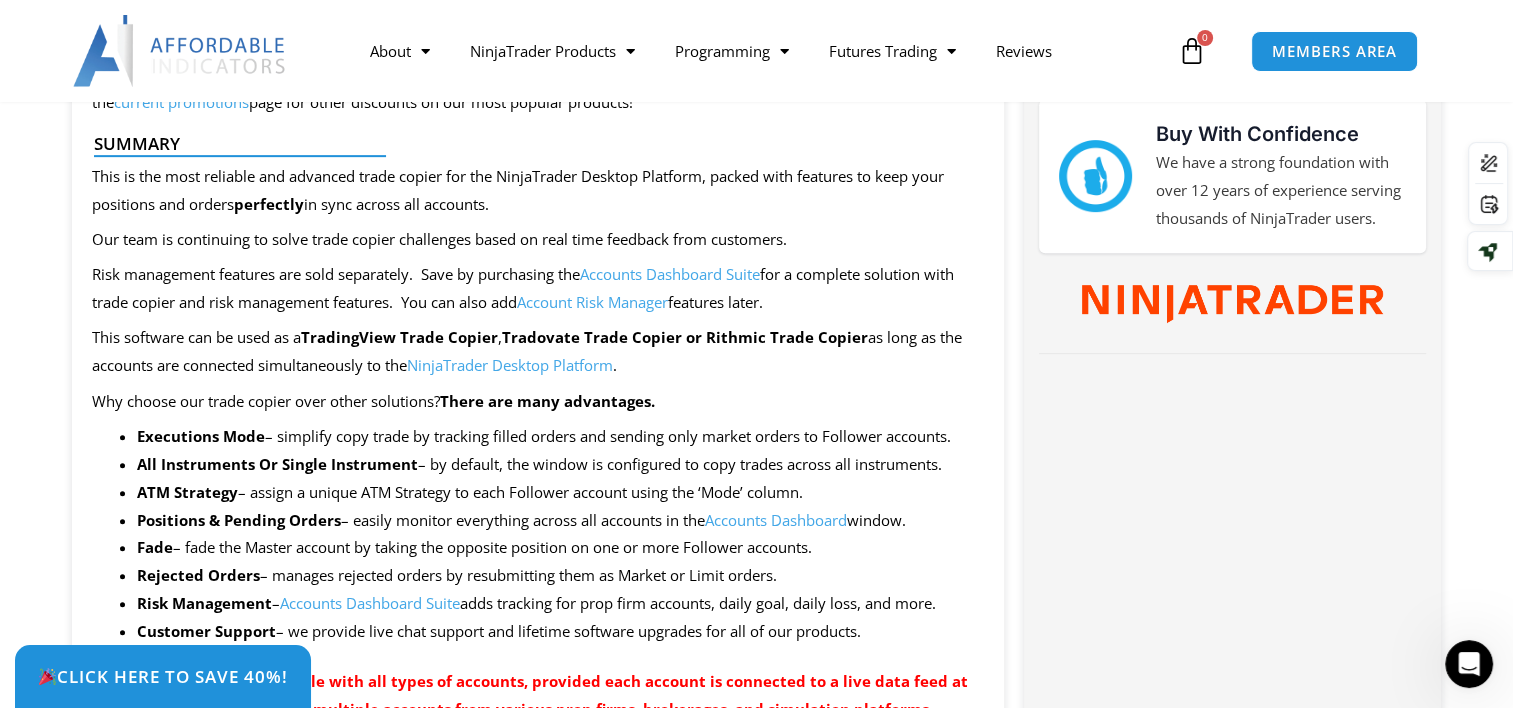 scroll, scrollTop: 200, scrollLeft: 0, axis: vertical 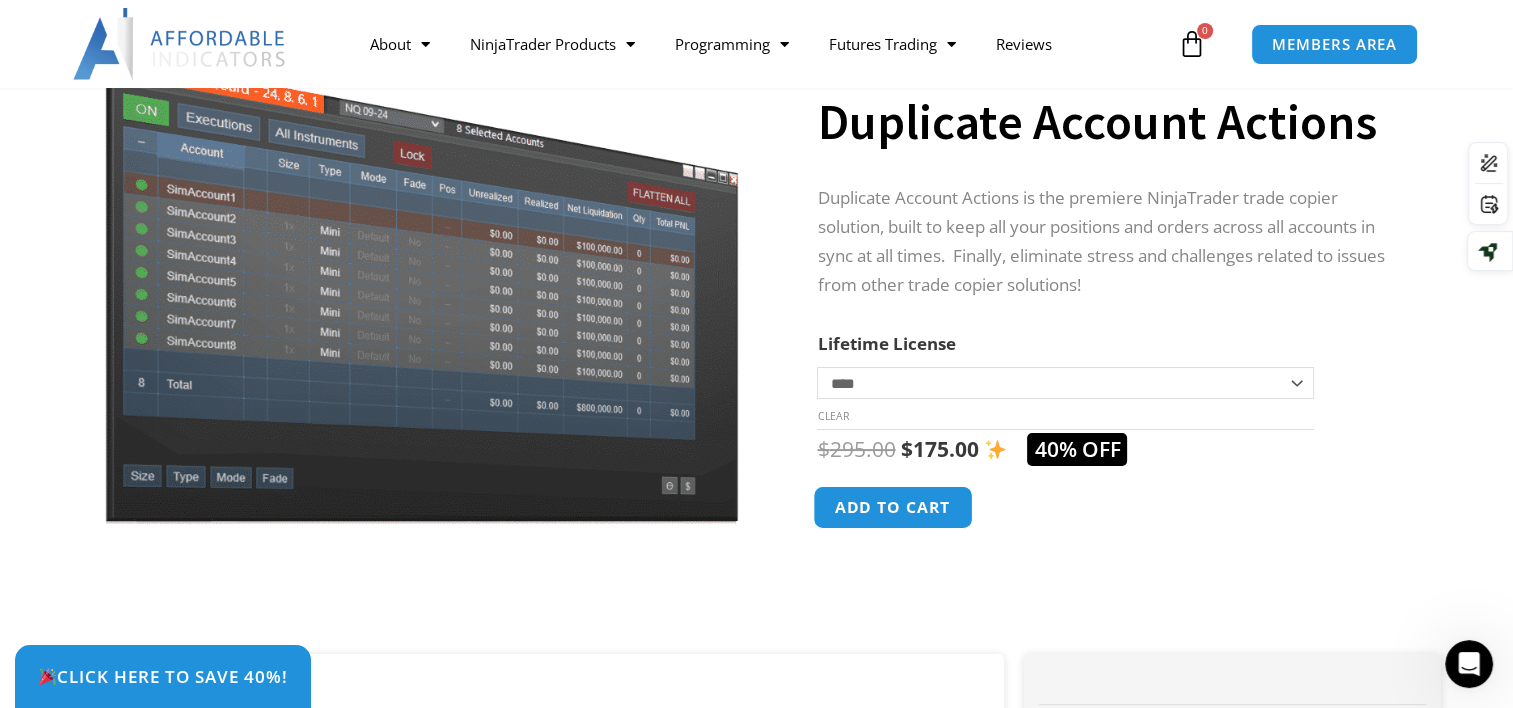 click on "Add to cart" 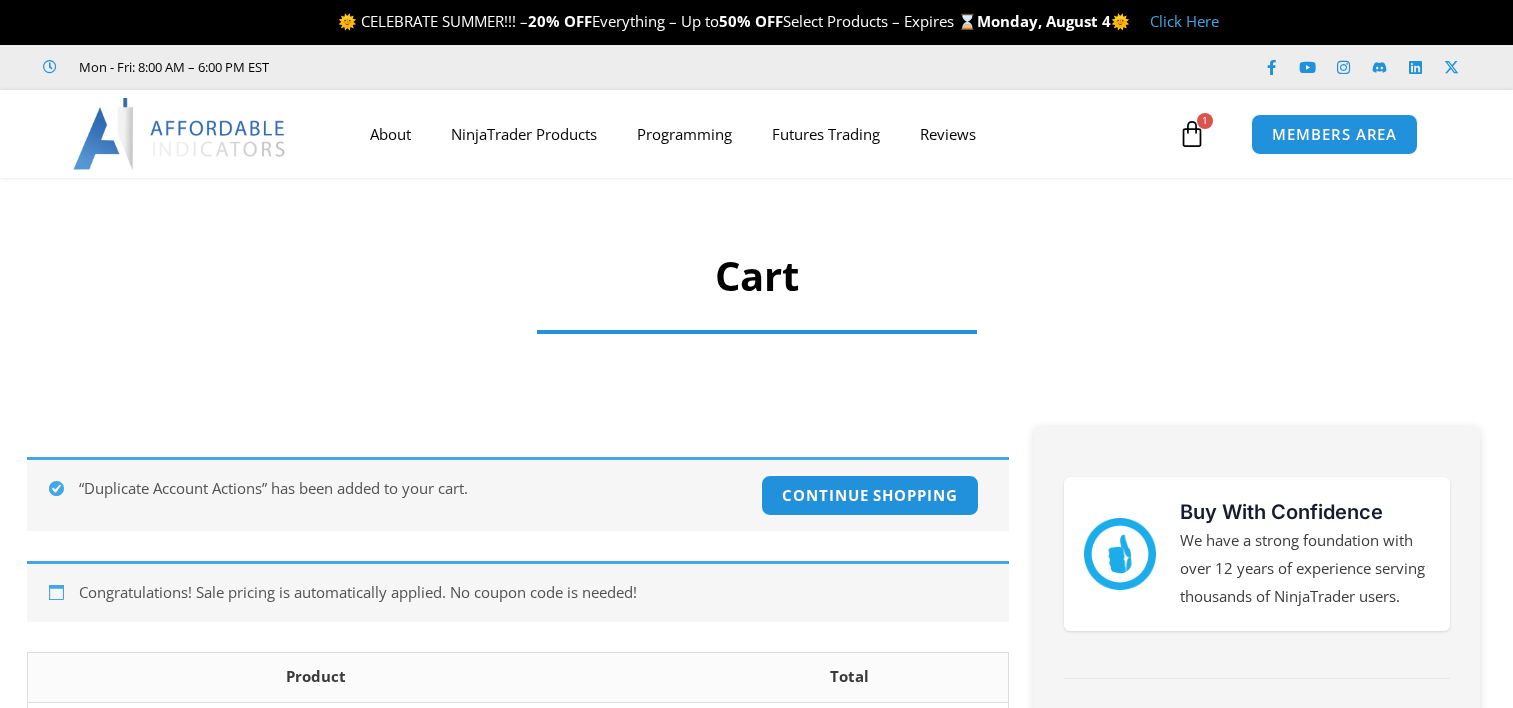 scroll, scrollTop: 0, scrollLeft: 0, axis: both 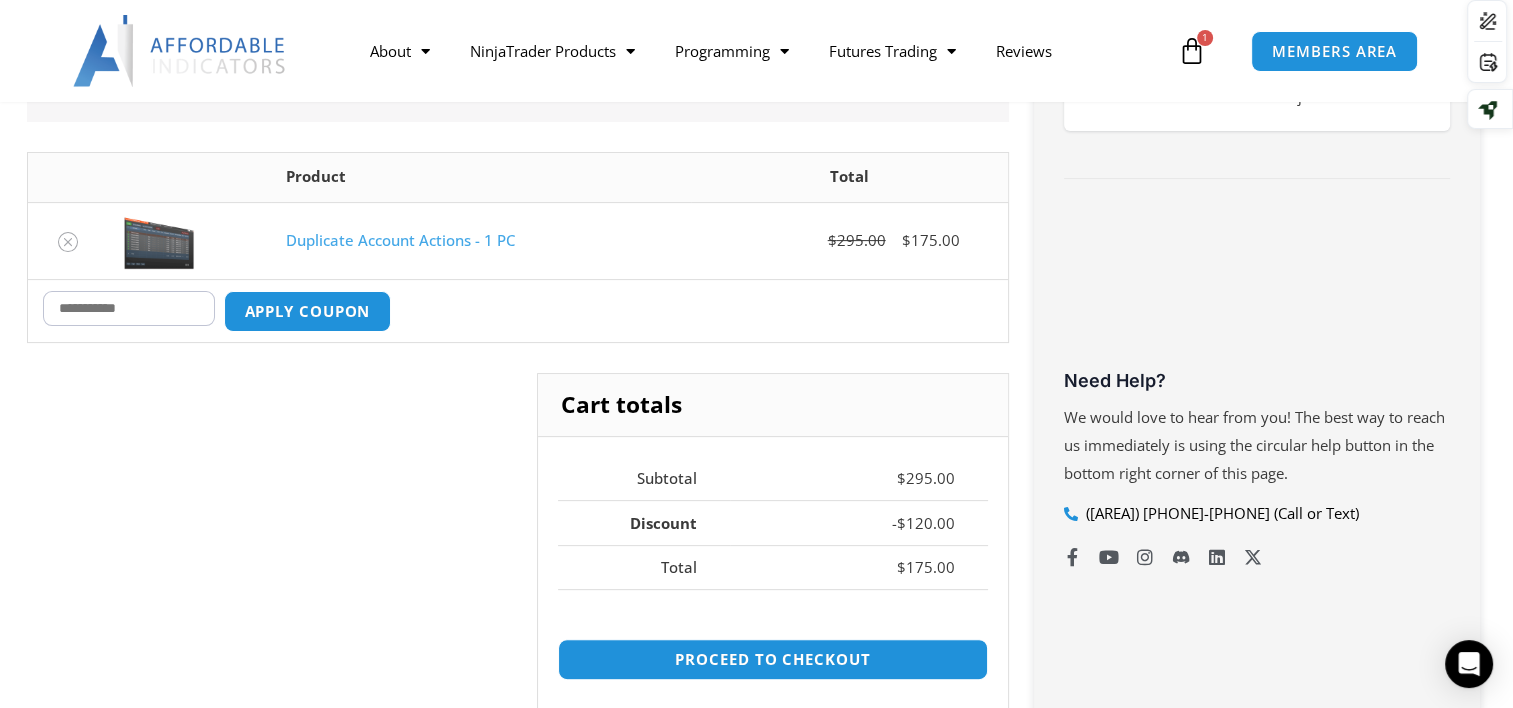 click on "Coupon:" at bounding box center [129, 308] 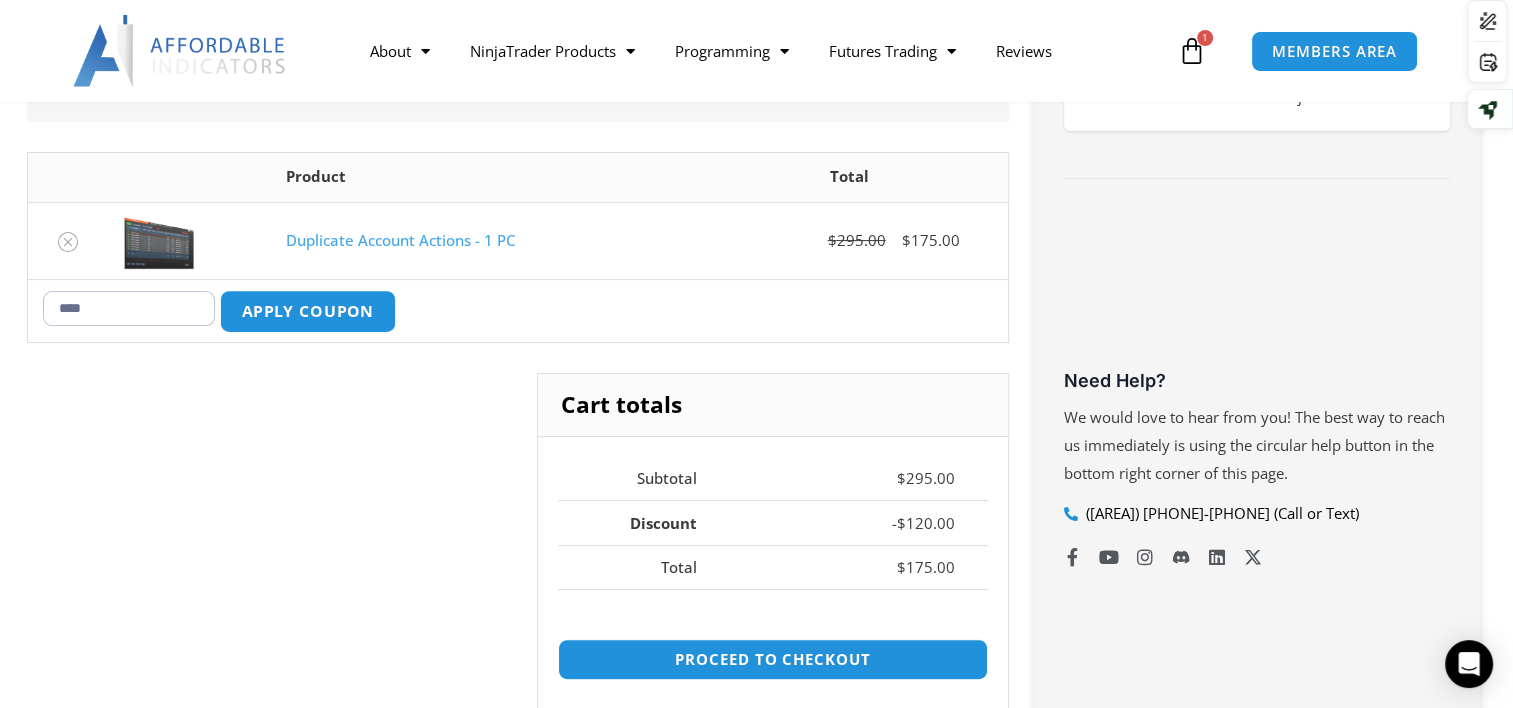 click on "Apply coupon" at bounding box center (307, 311) 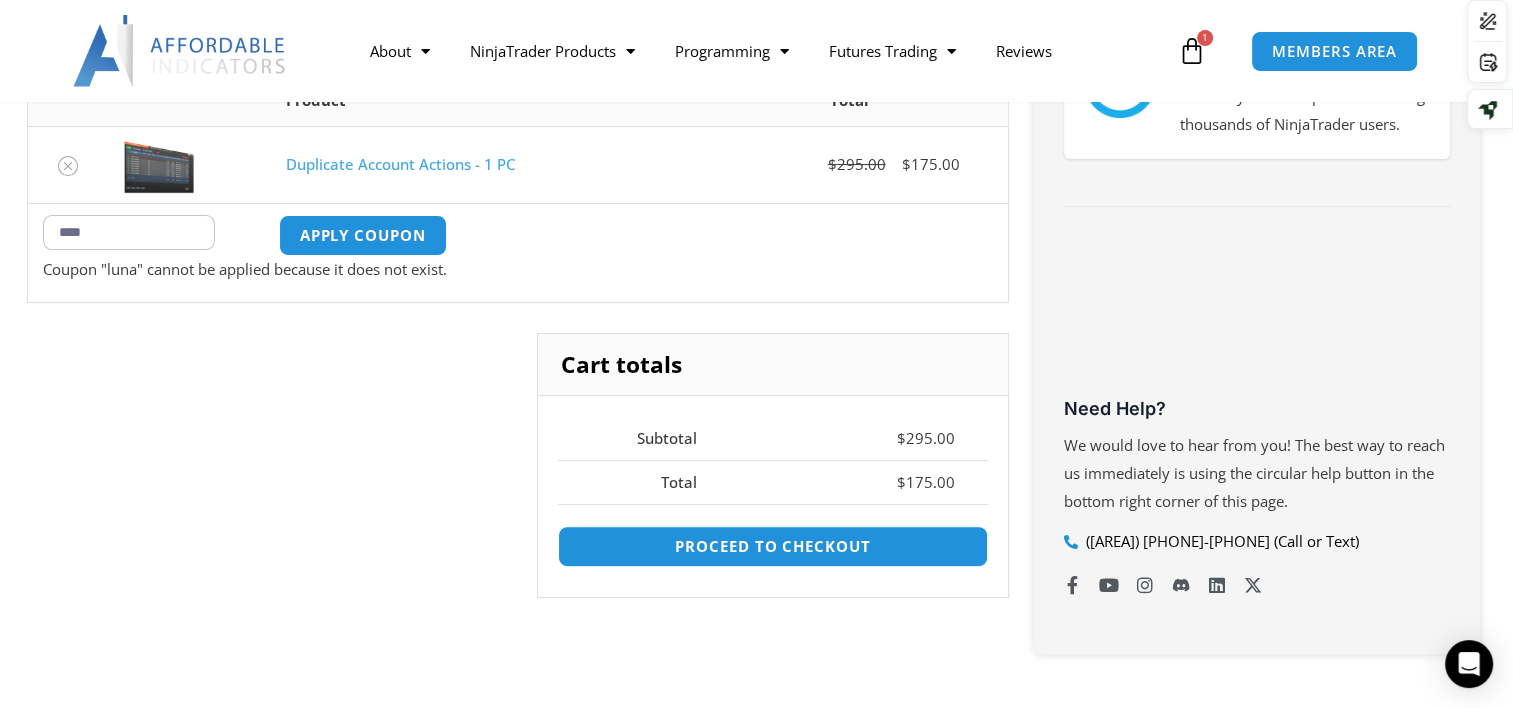 scroll, scrollTop: 226, scrollLeft: 0, axis: vertical 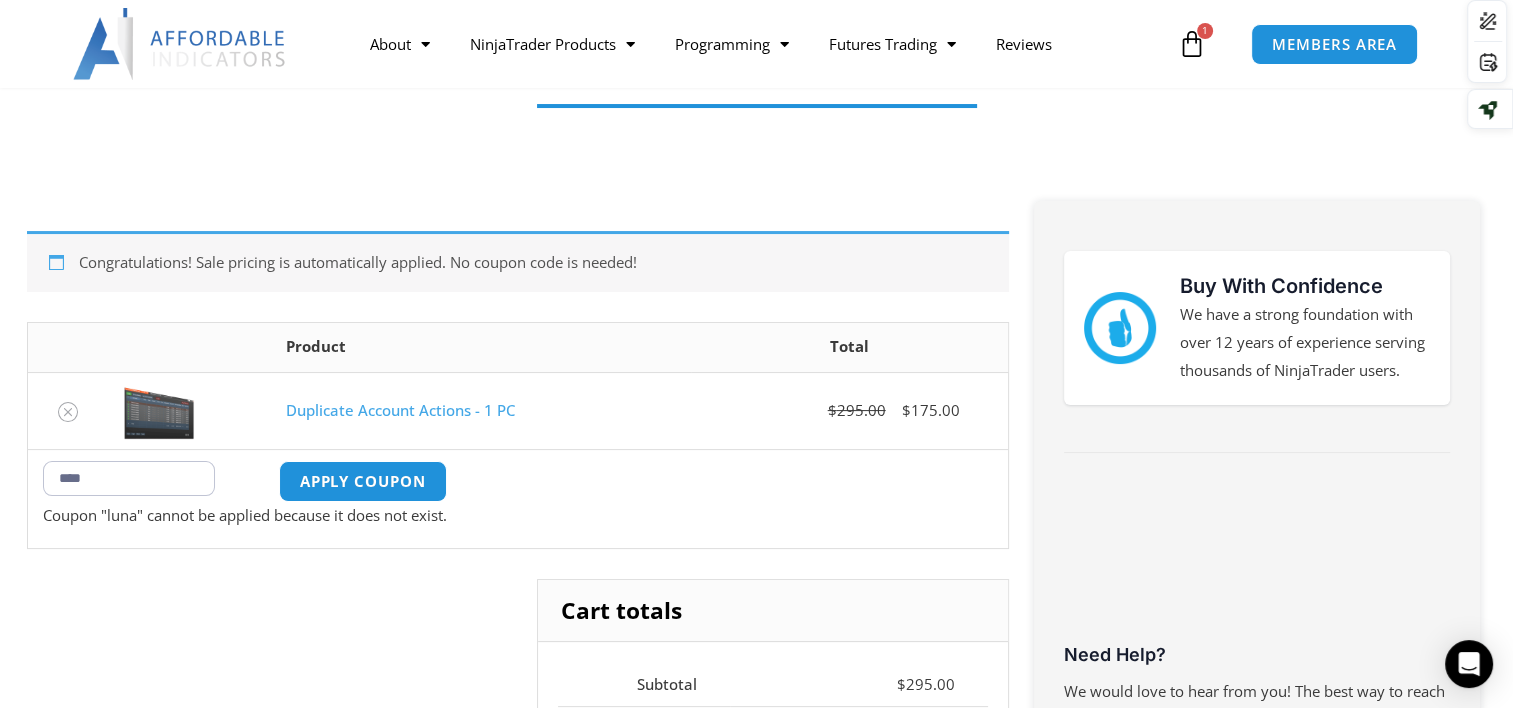 click on "****" at bounding box center (129, 478) 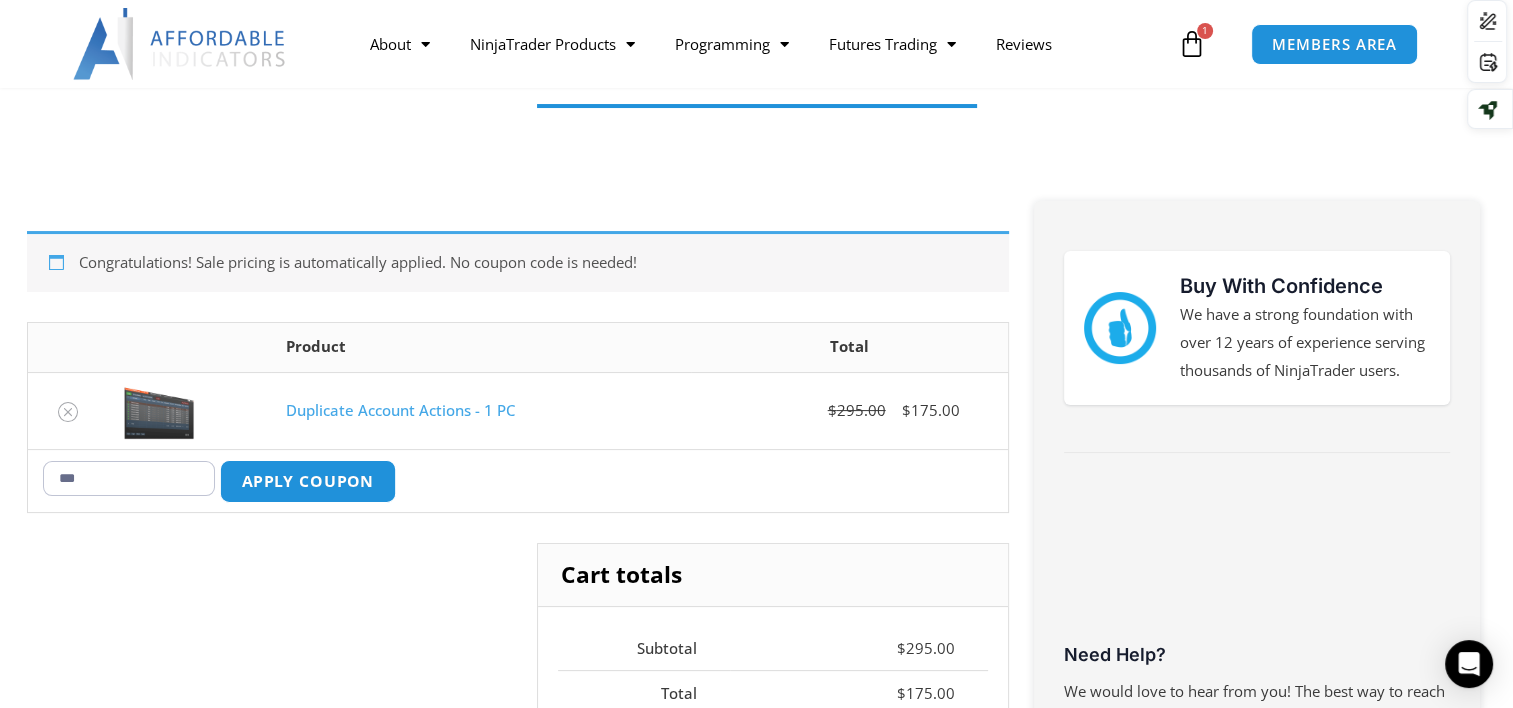 type on "***" 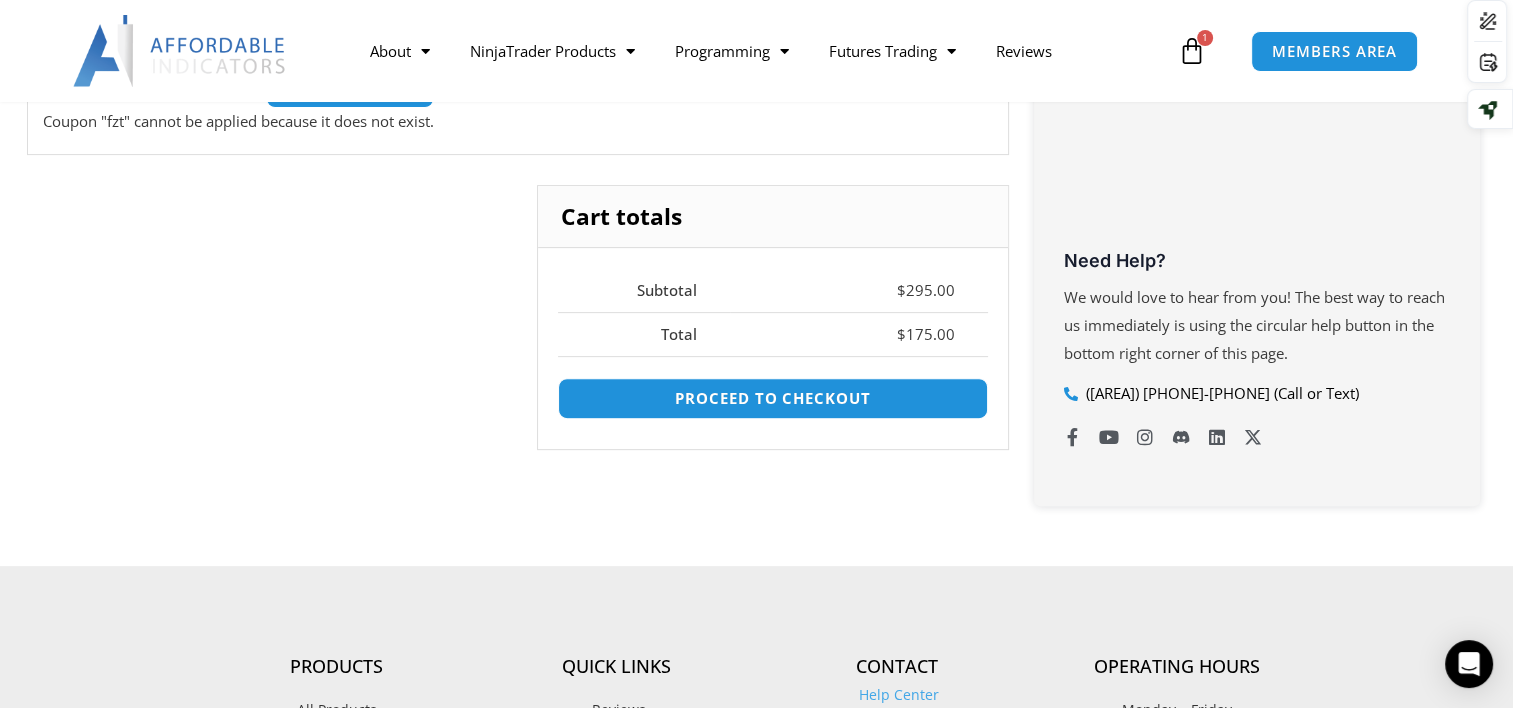 scroll, scrollTop: 626, scrollLeft: 0, axis: vertical 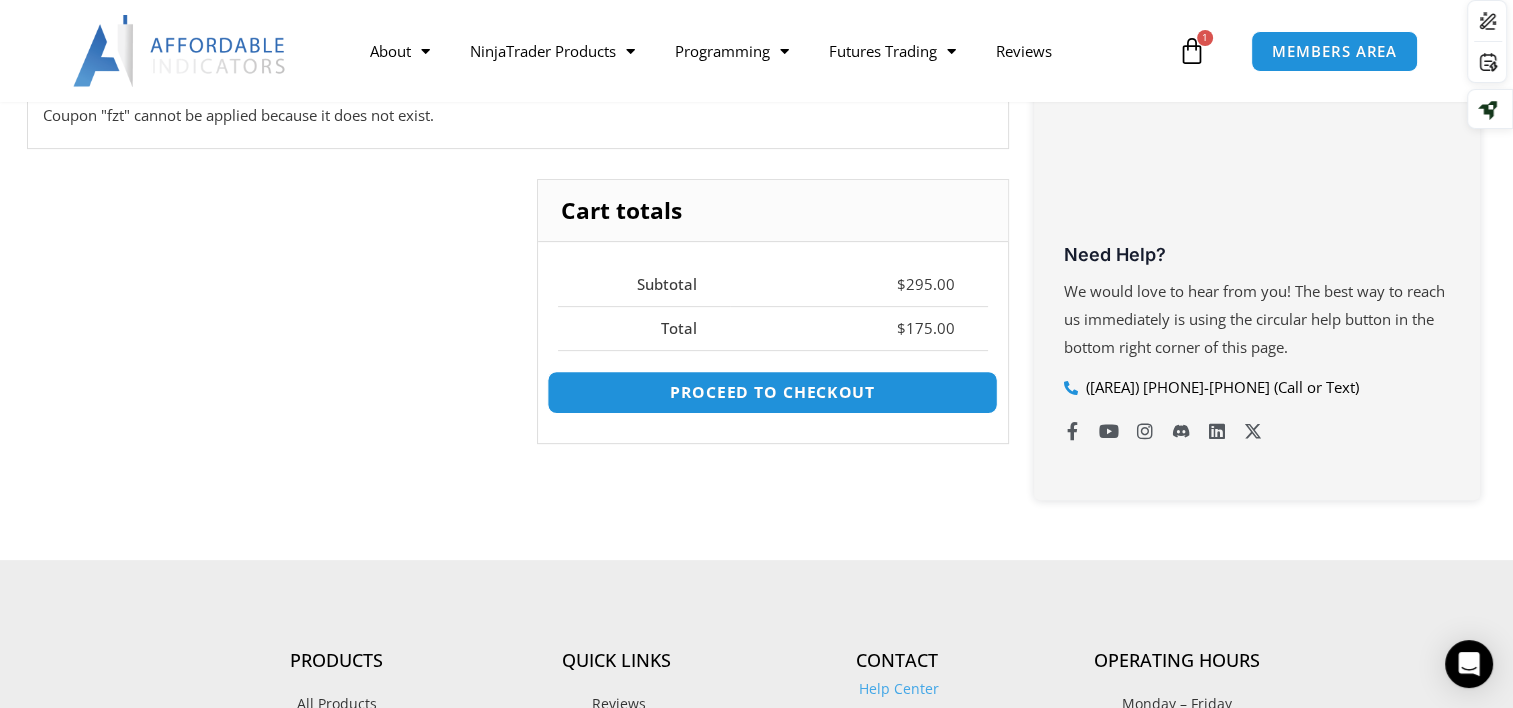 click on "Proceed to checkout" at bounding box center (772, 392) 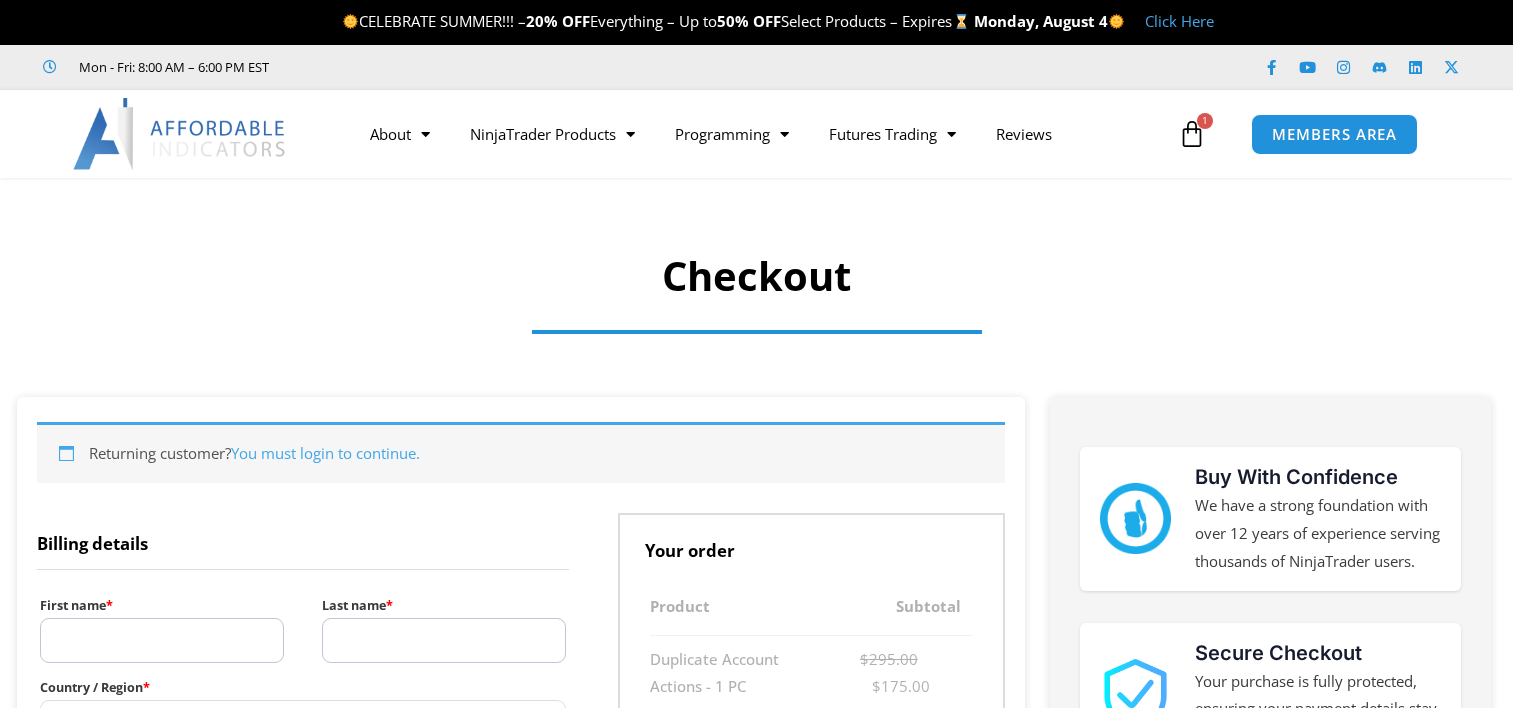 select on "**" 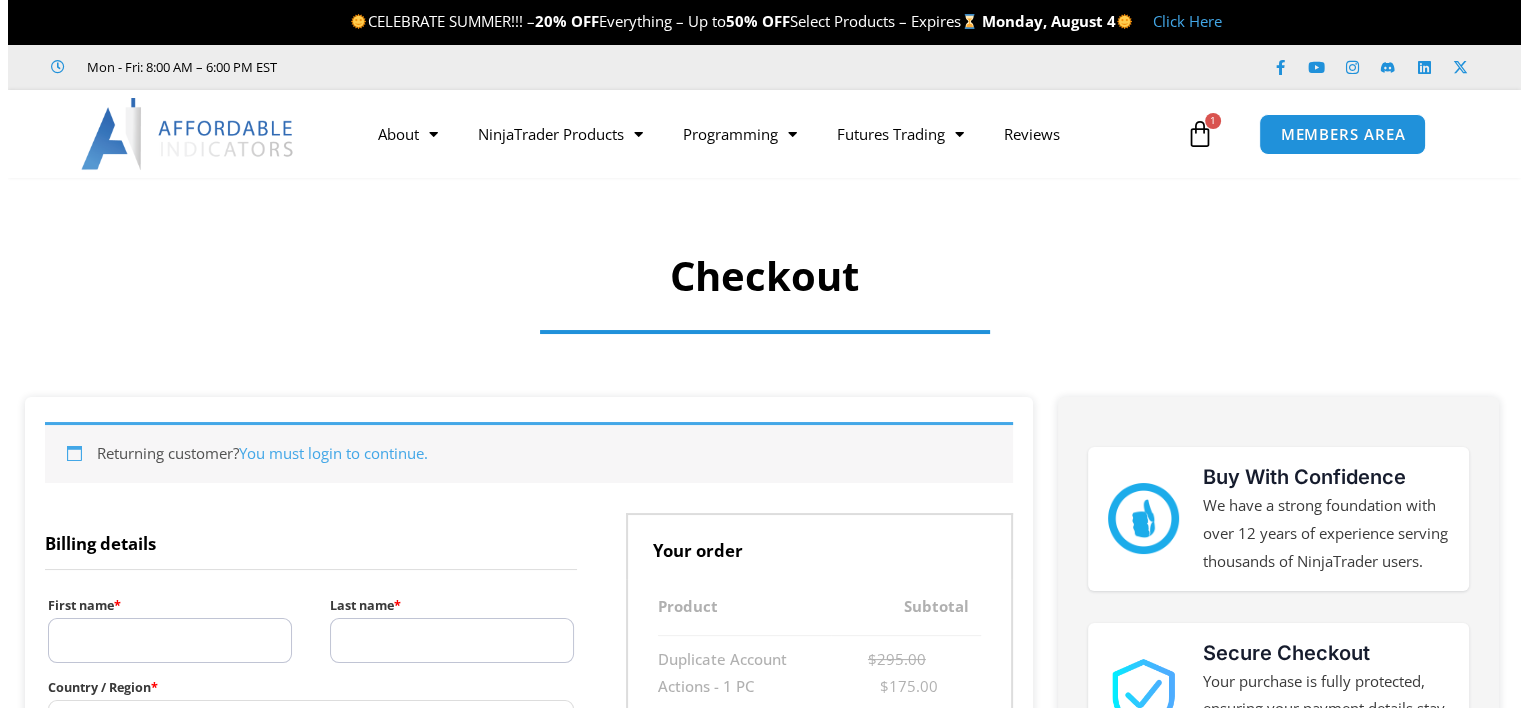 scroll, scrollTop: 0, scrollLeft: 0, axis: both 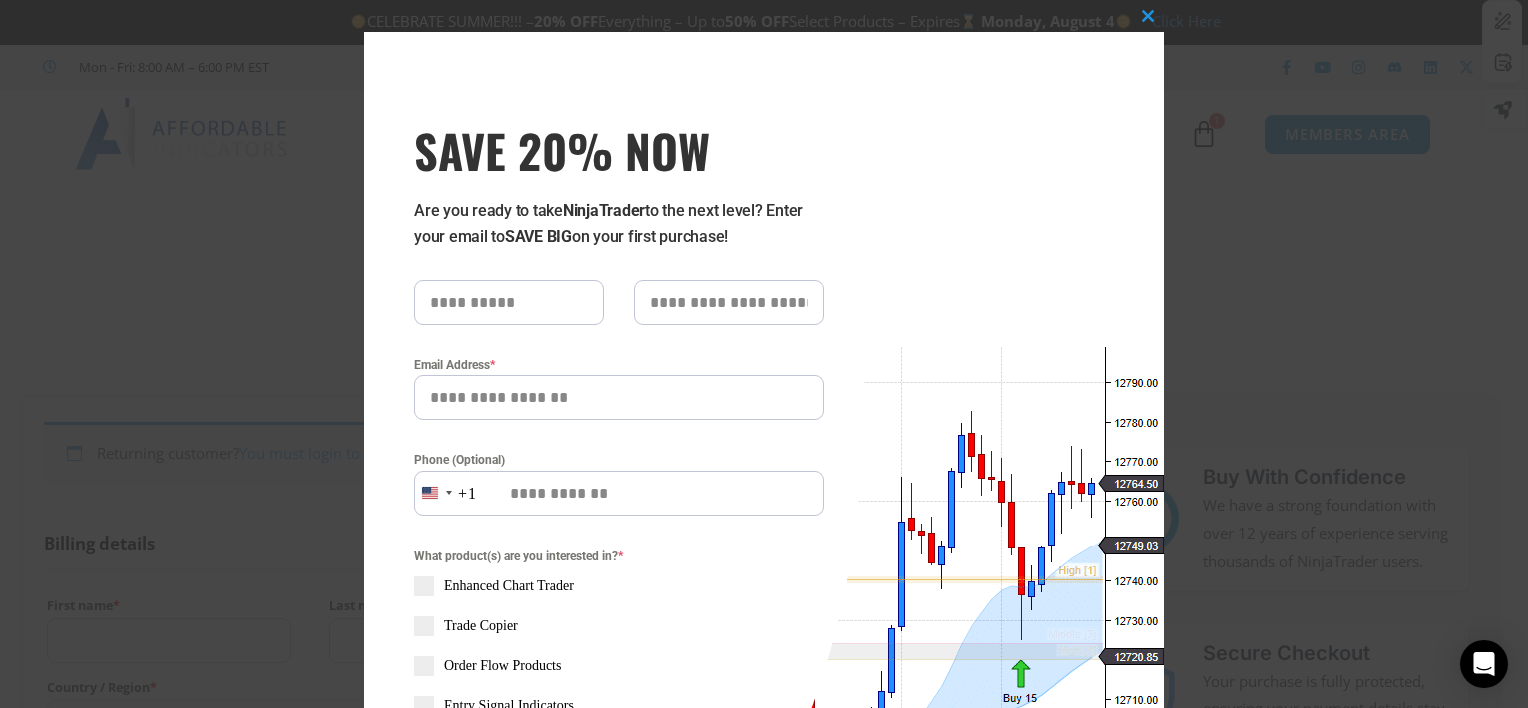 click at bounding box center [509, 302] 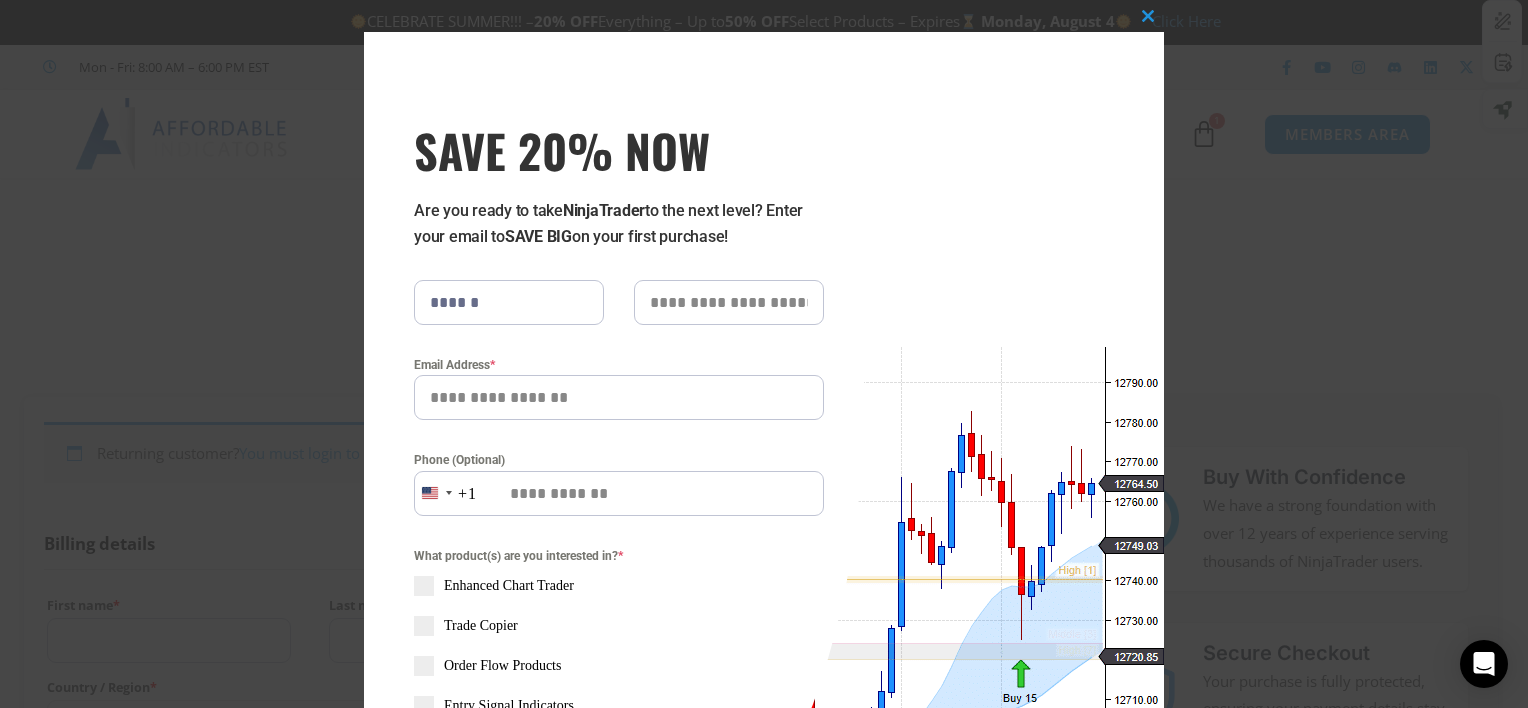 type on "*******" 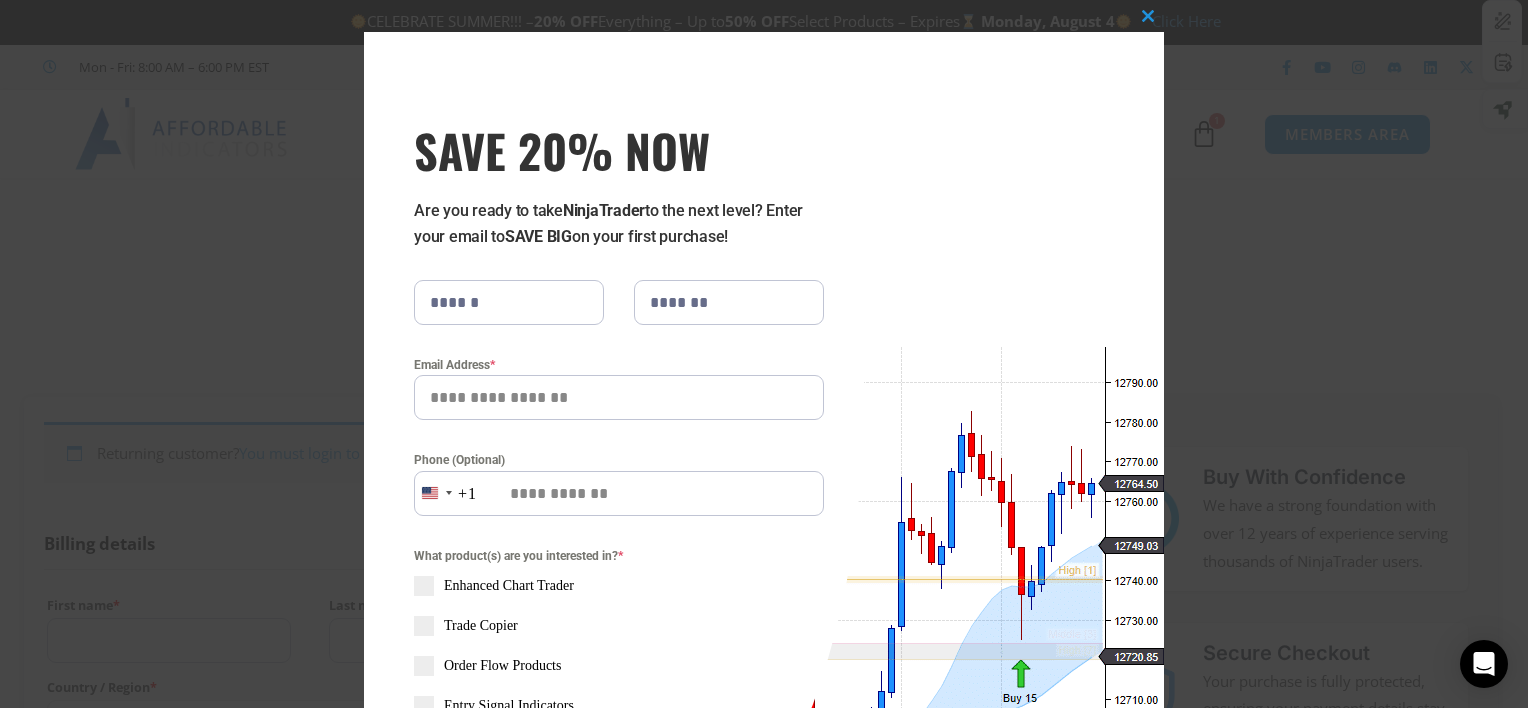 type on "**********" 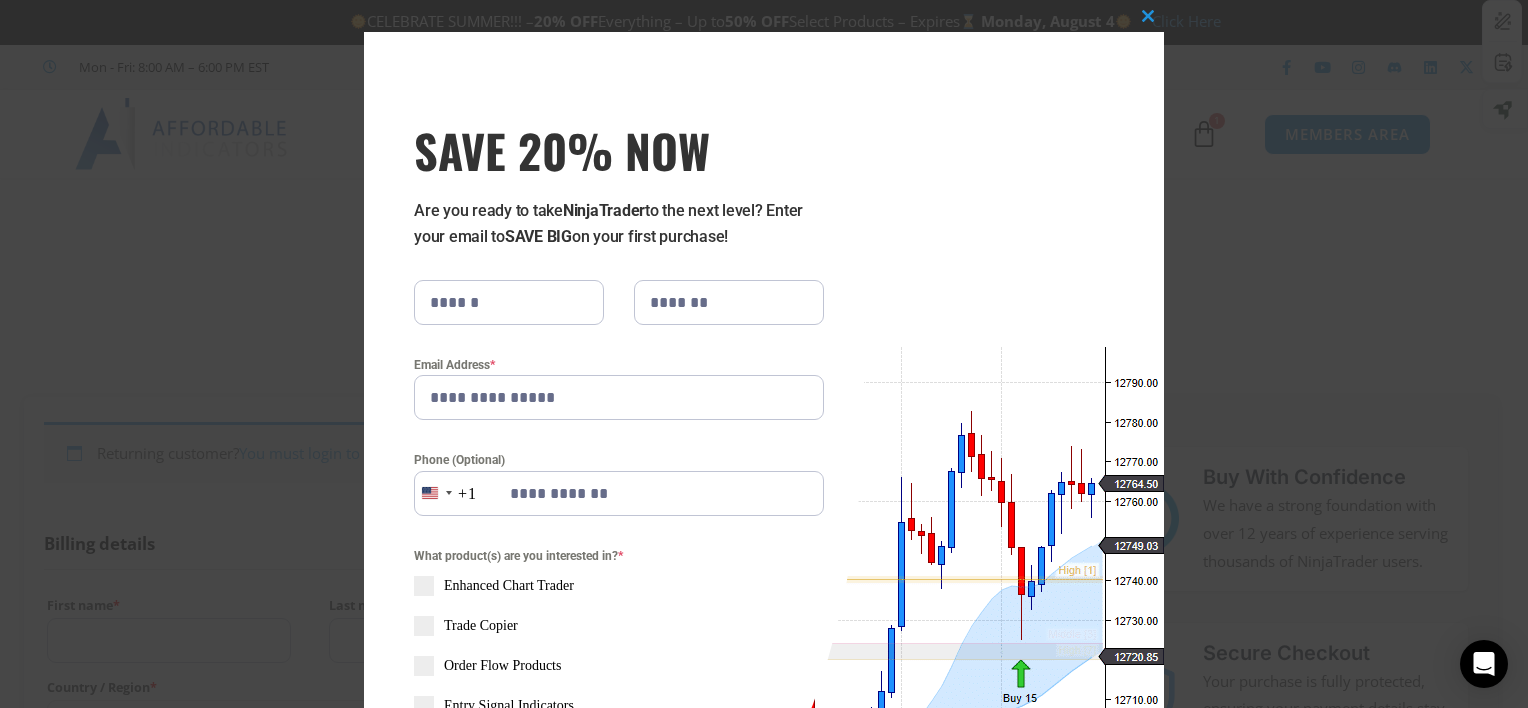 click on "**********" at bounding box center [764, 533] 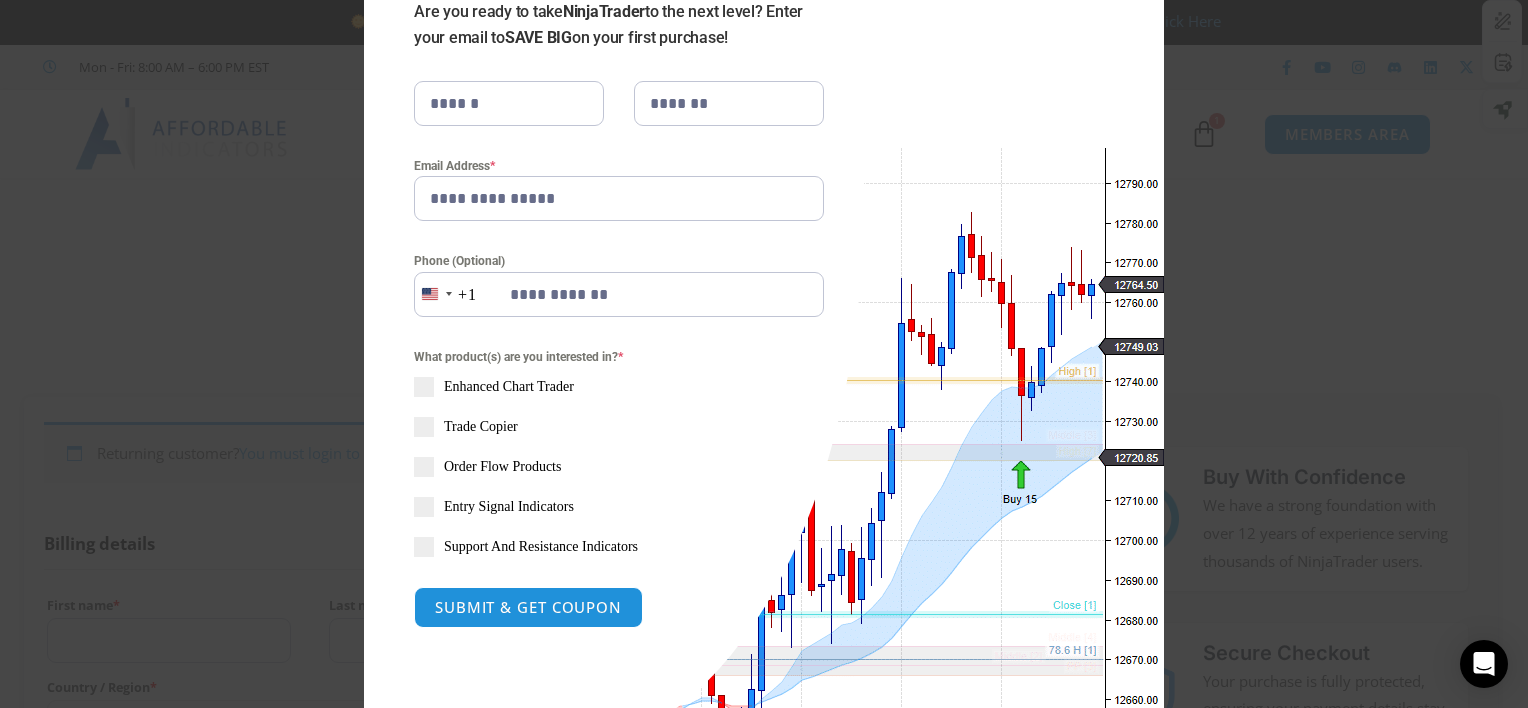 scroll, scrollTop: 300, scrollLeft: 0, axis: vertical 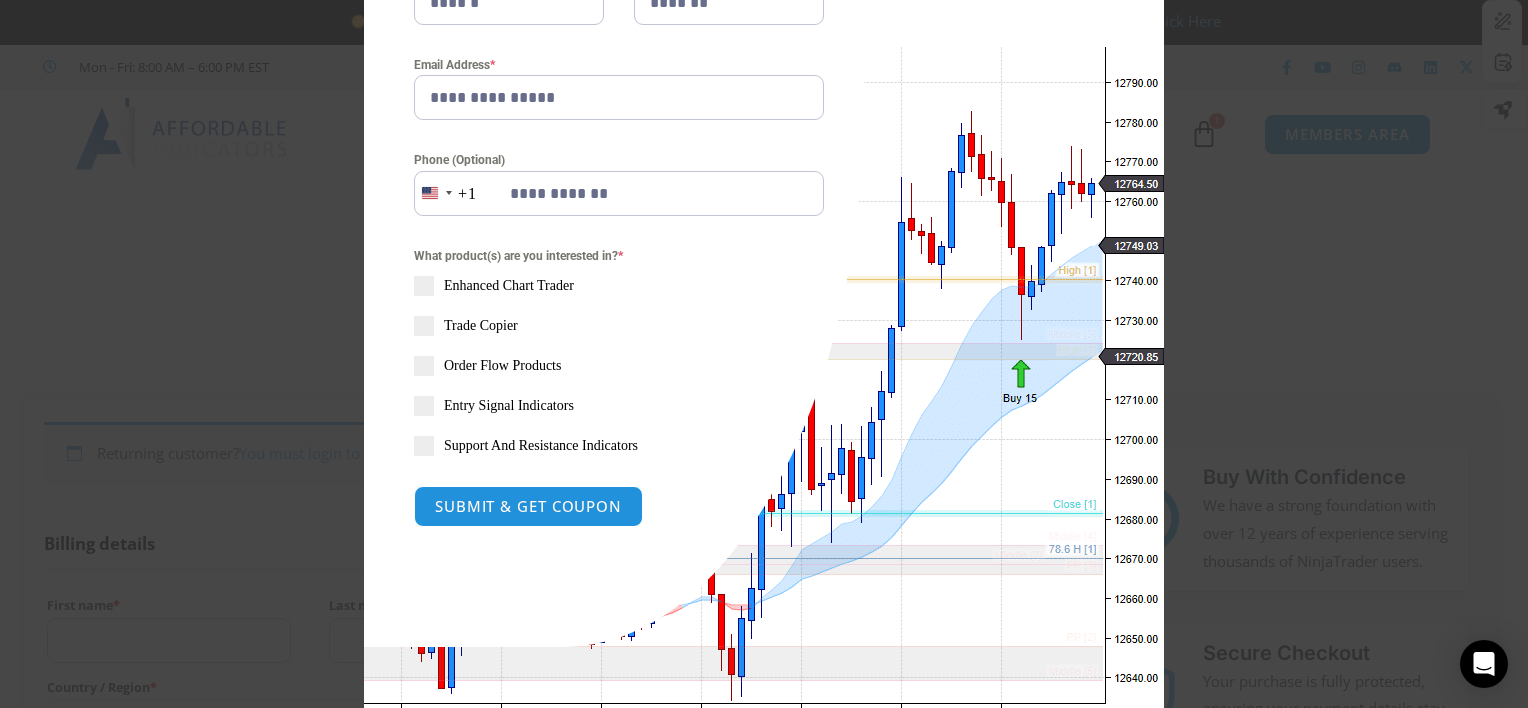click at bounding box center (424, 326) 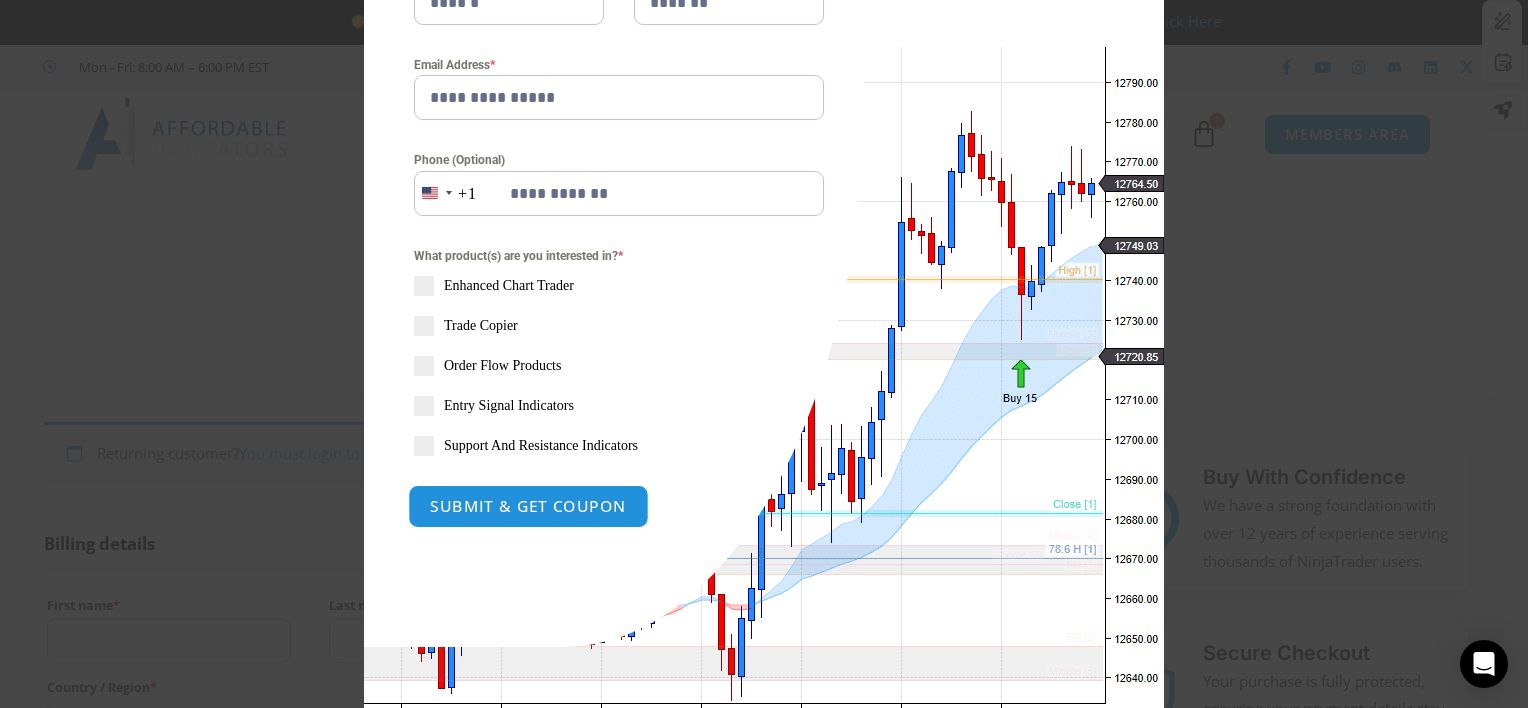 click on "SUBMIT & GET COUPON" at bounding box center (528, 506) 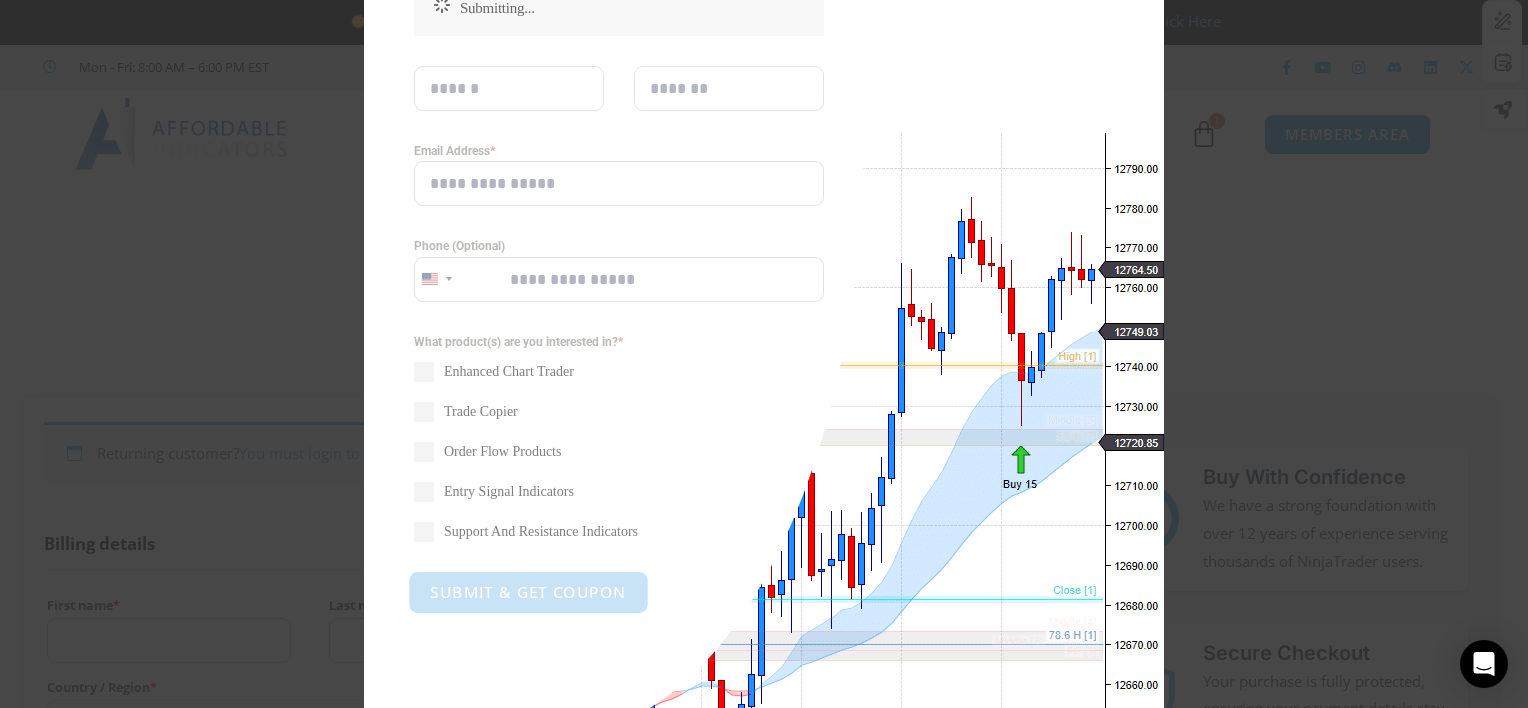 scroll, scrollTop: 386, scrollLeft: 0, axis: vertical 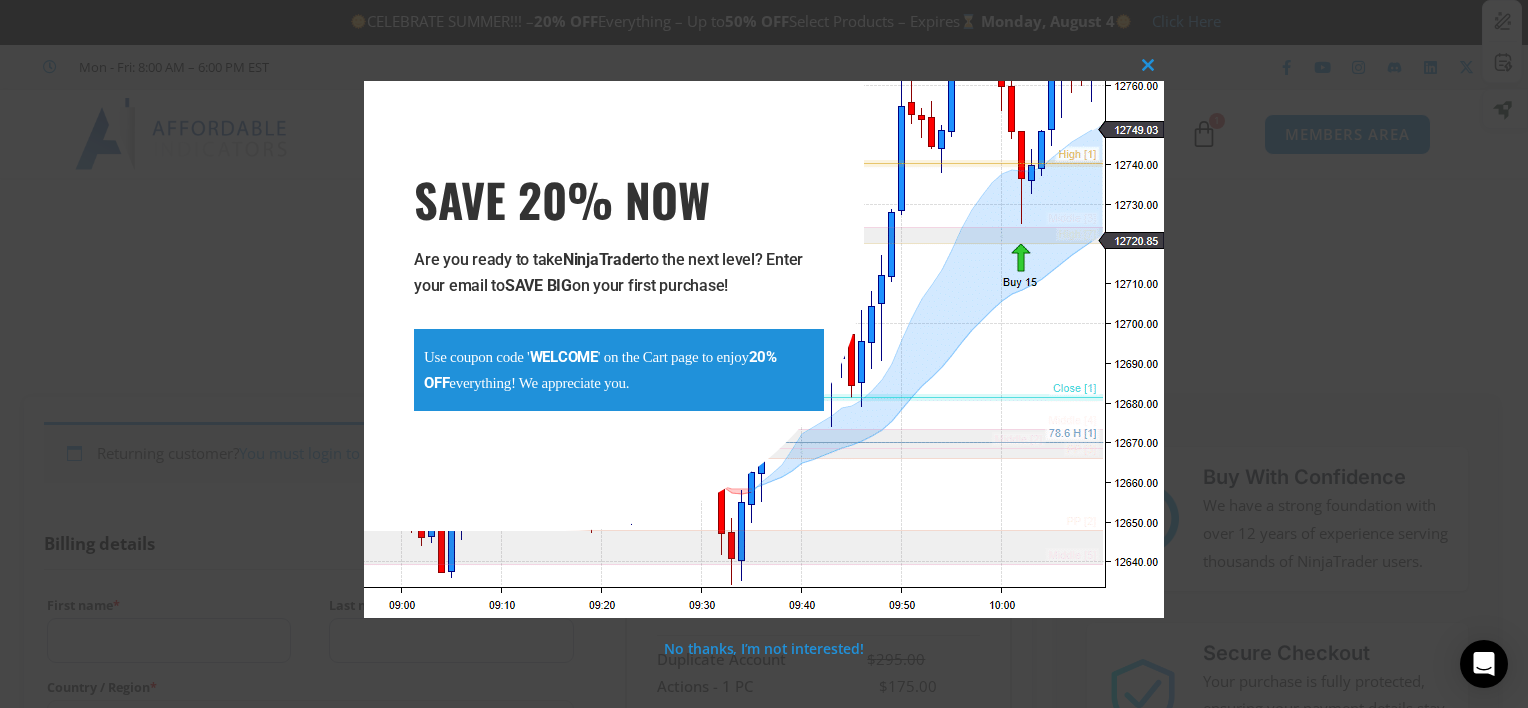 click on "Use coupon code ' WELCOME ' on the Cart page to enjoy  20% OFF  everything! We appreciate you." at bounding box center (619, 370) 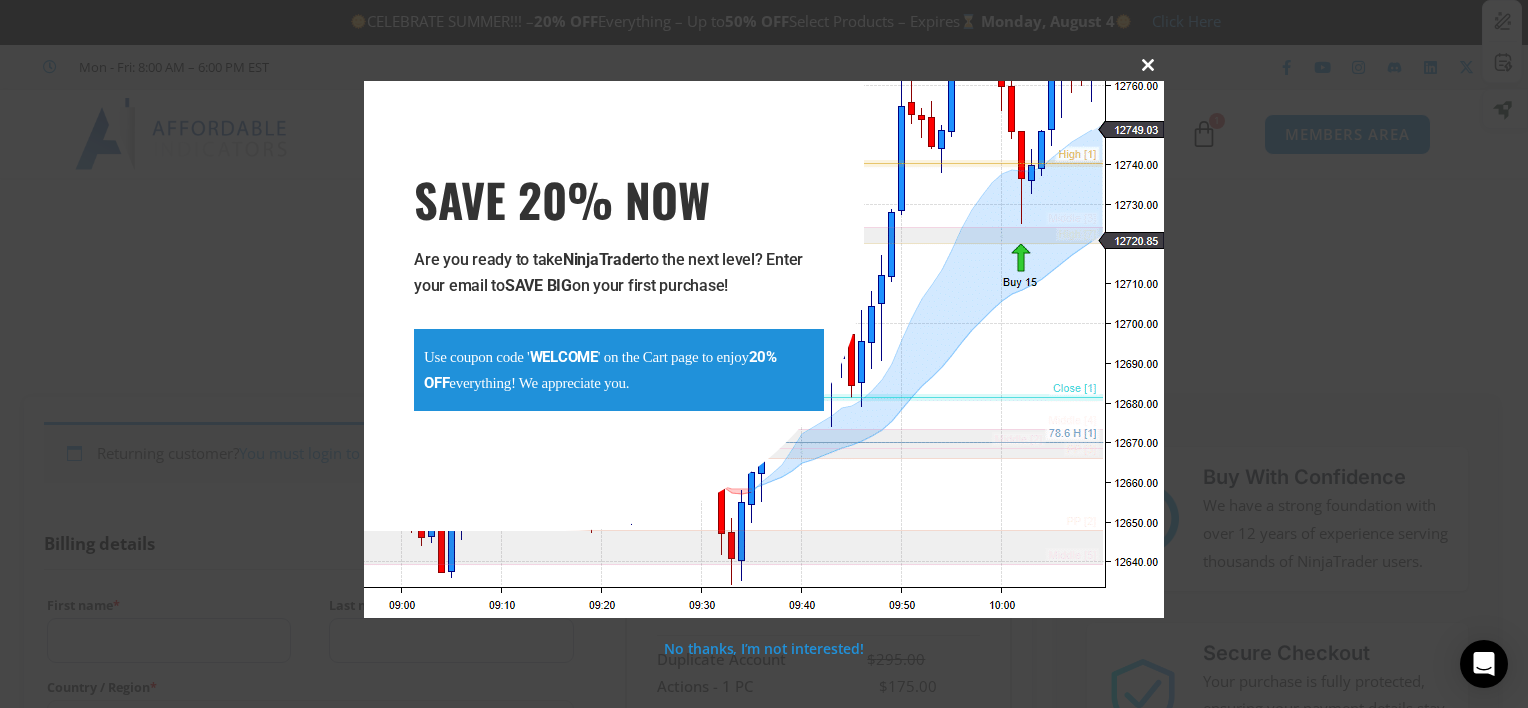 click at bounding box center [1148, 65] 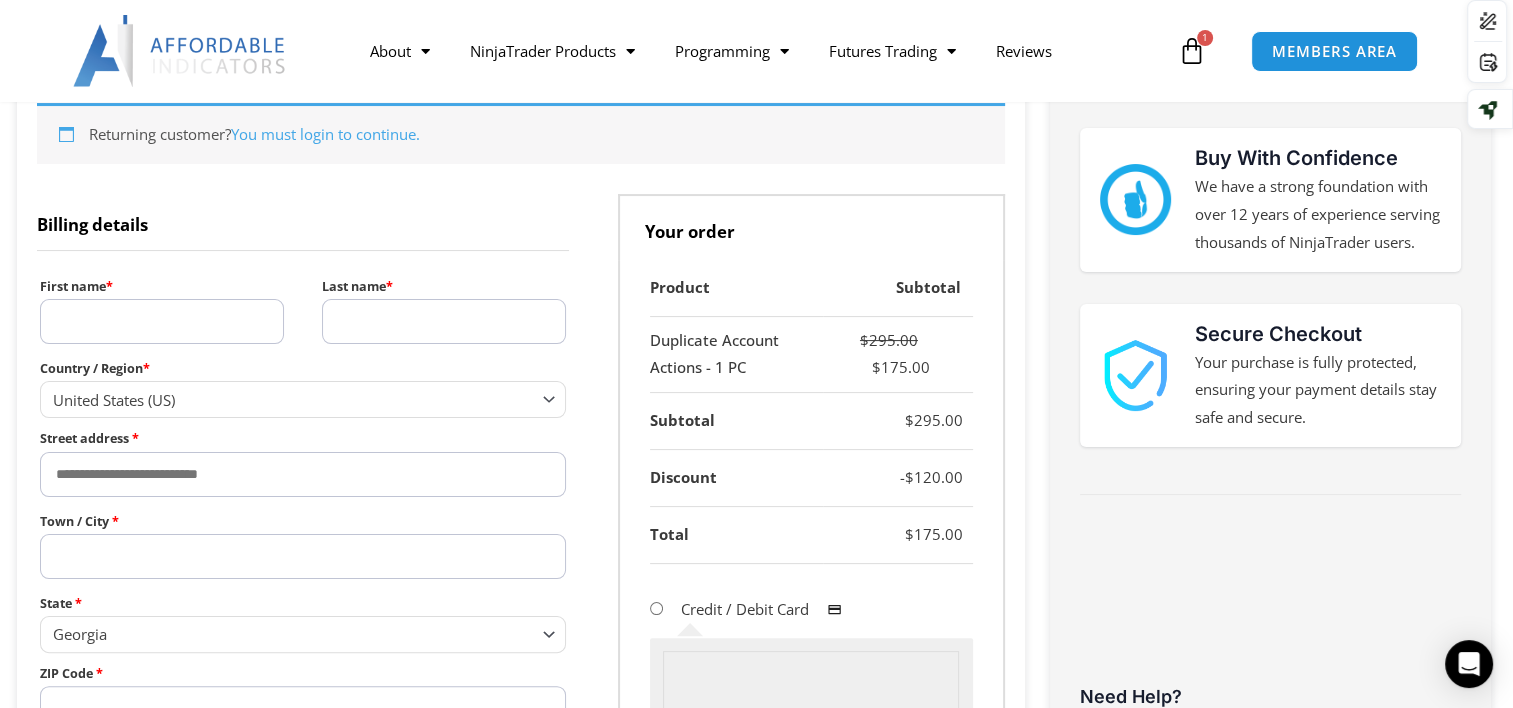 scroll, scrollTop: 300, scrollLeft: 0, axis: vertical 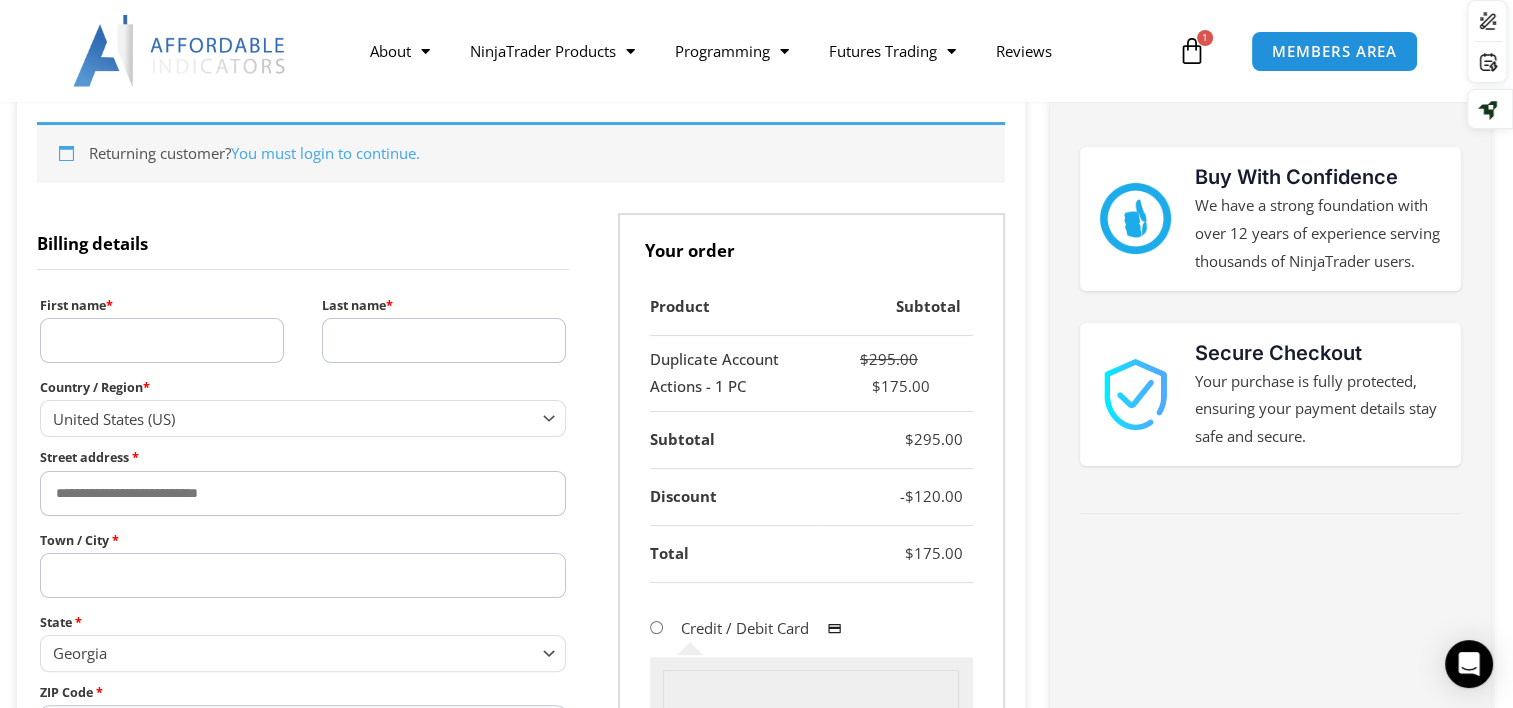 click on "First name  *" at bounding box center [162, 340] 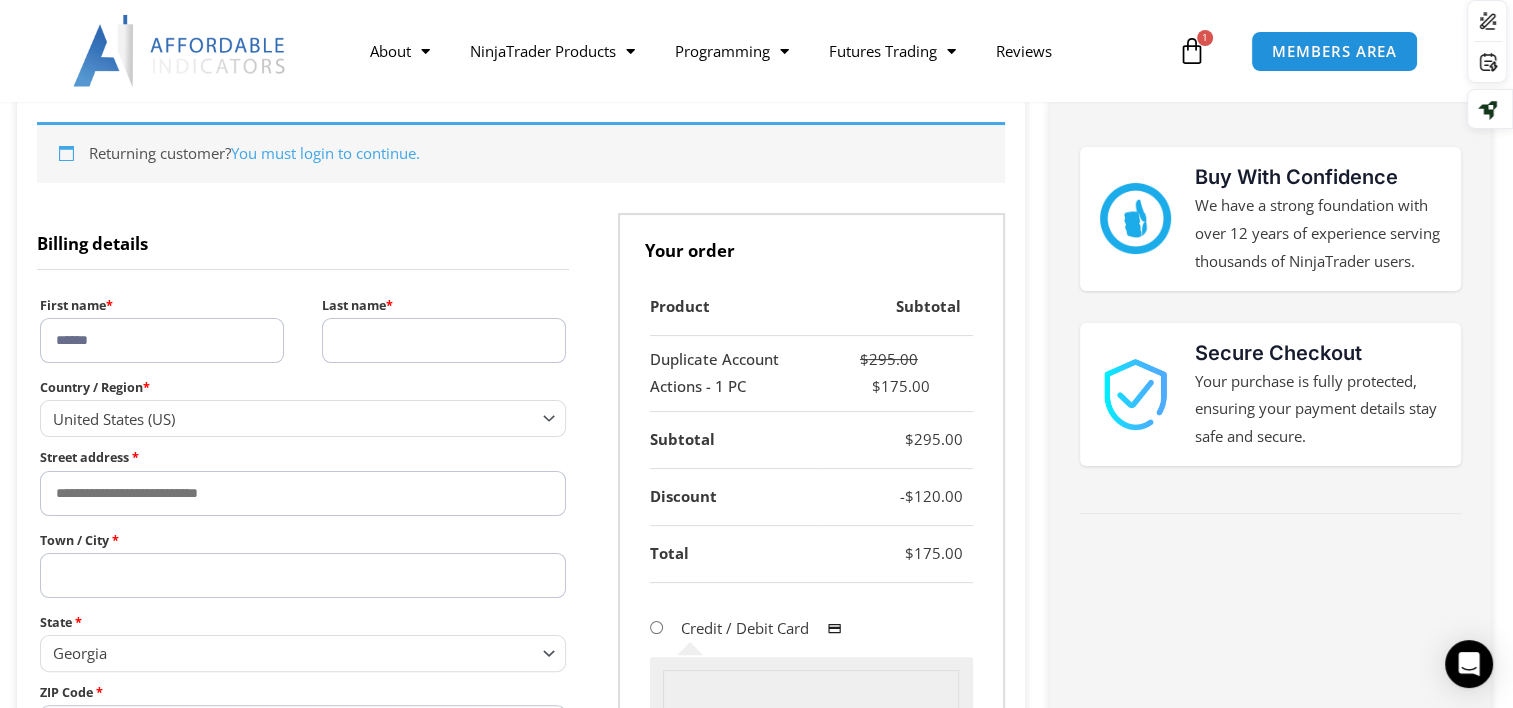 type on "*******" 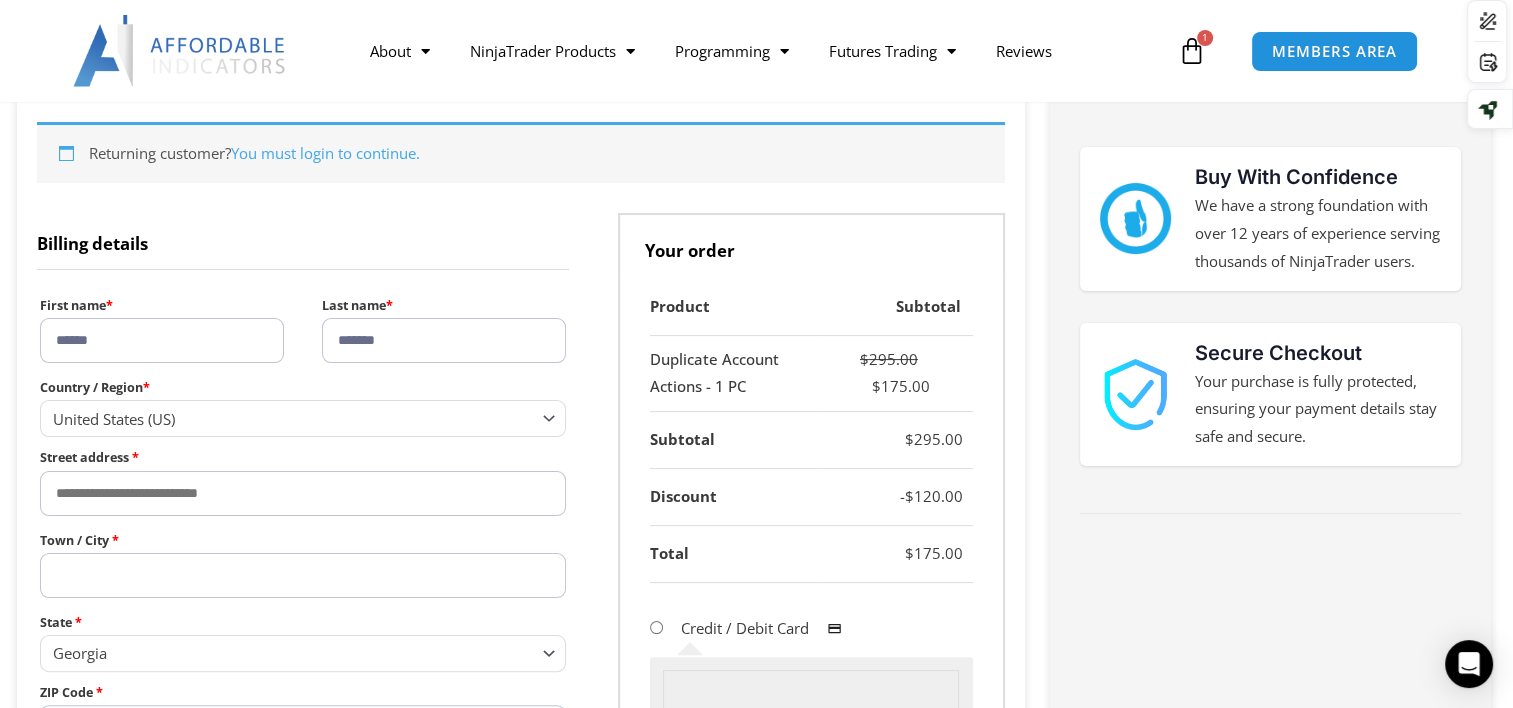 type on "**********" 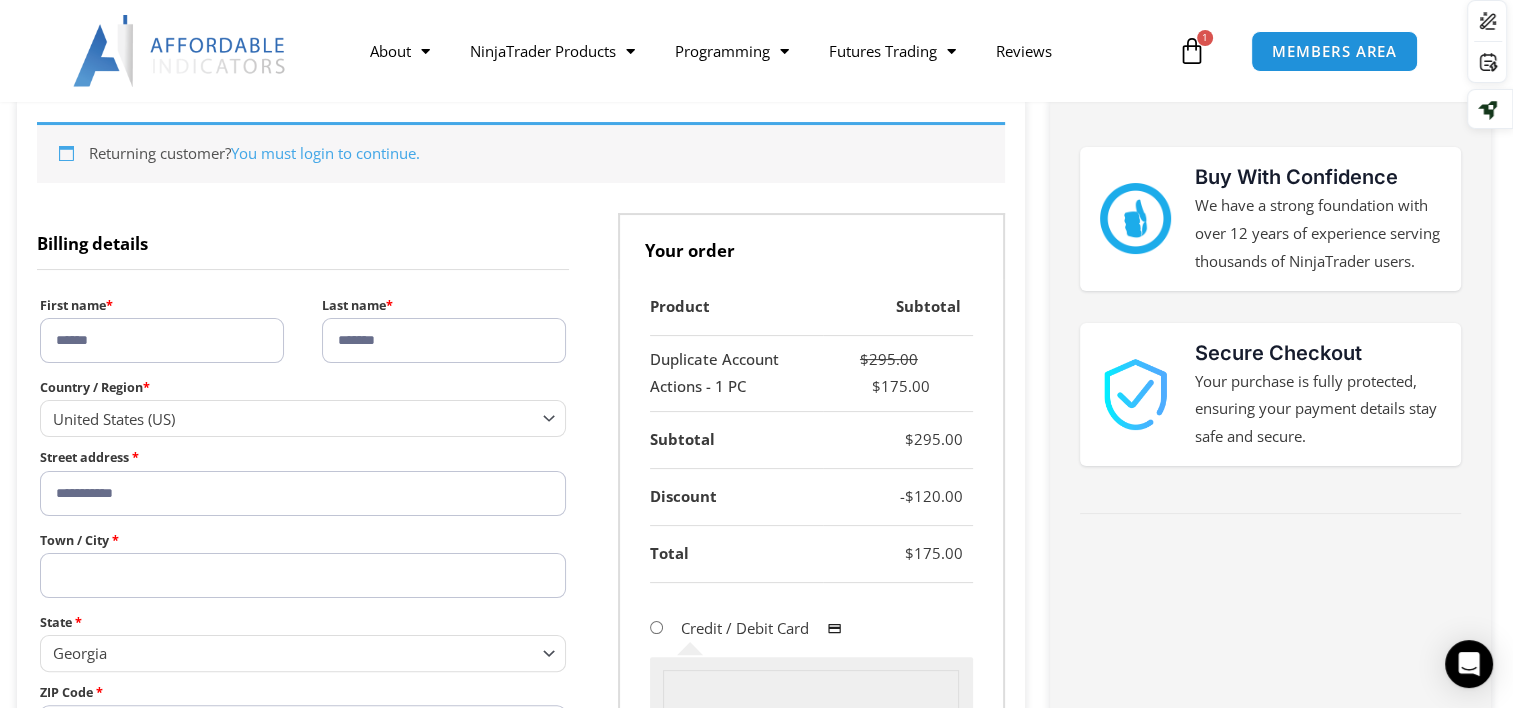 type on "**********" 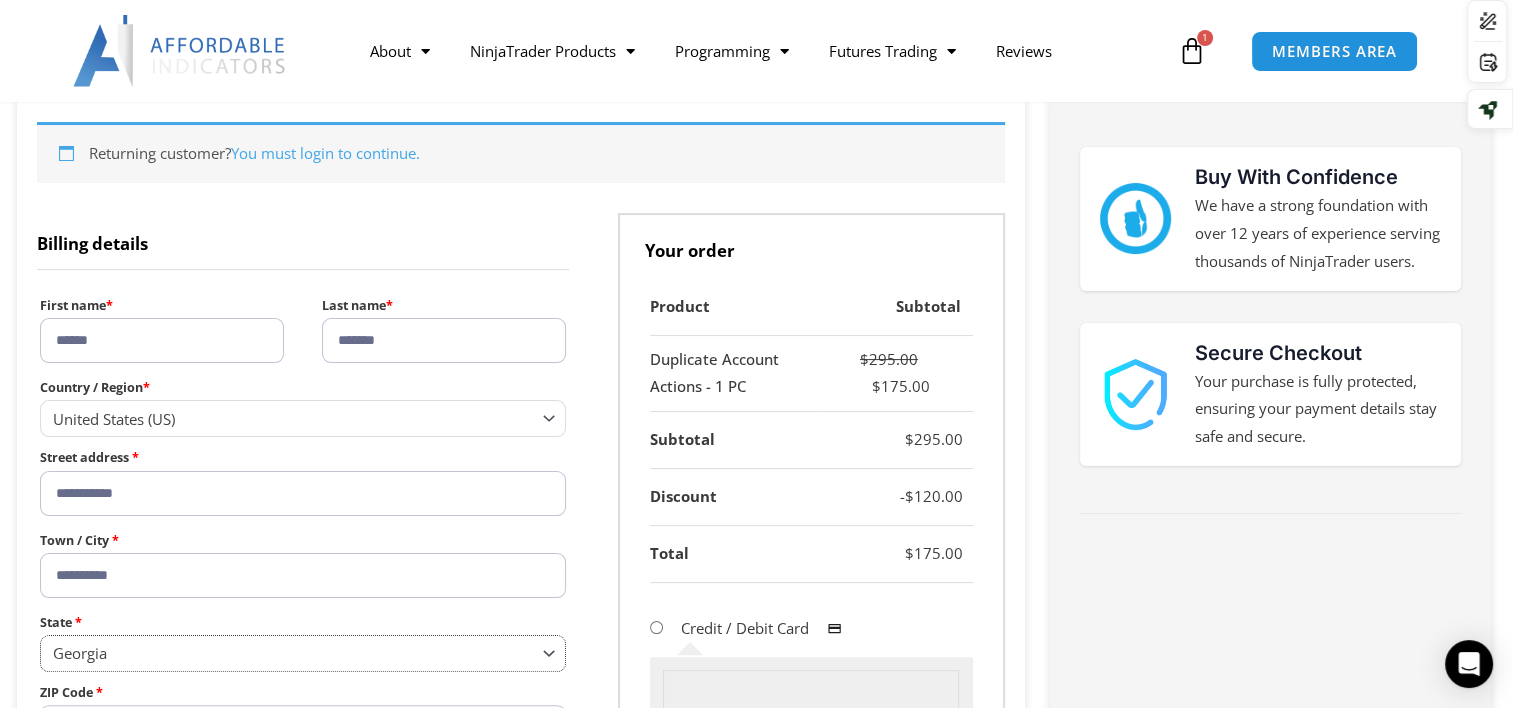 select on "**" 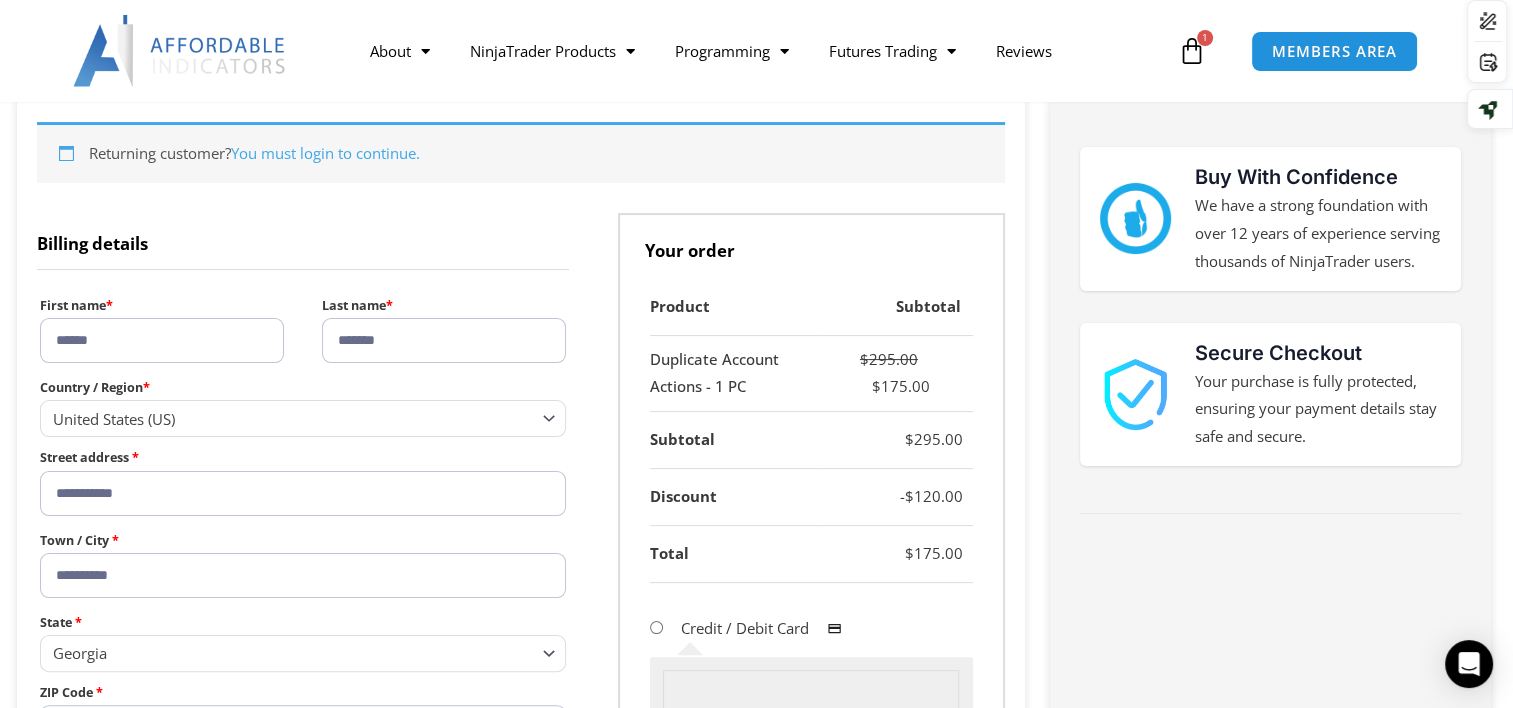 type on "*****" 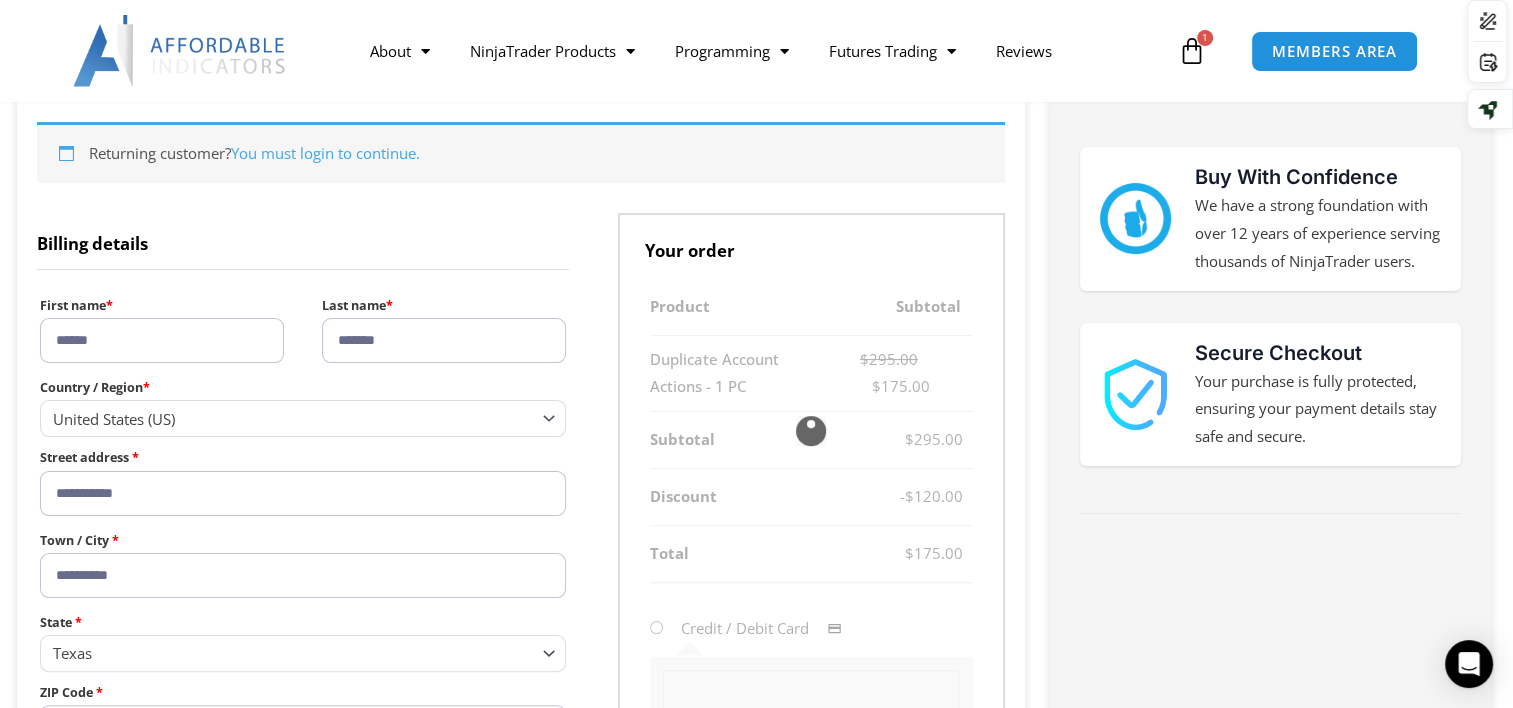 click on "Billing details" at bounding box center (303, 241) 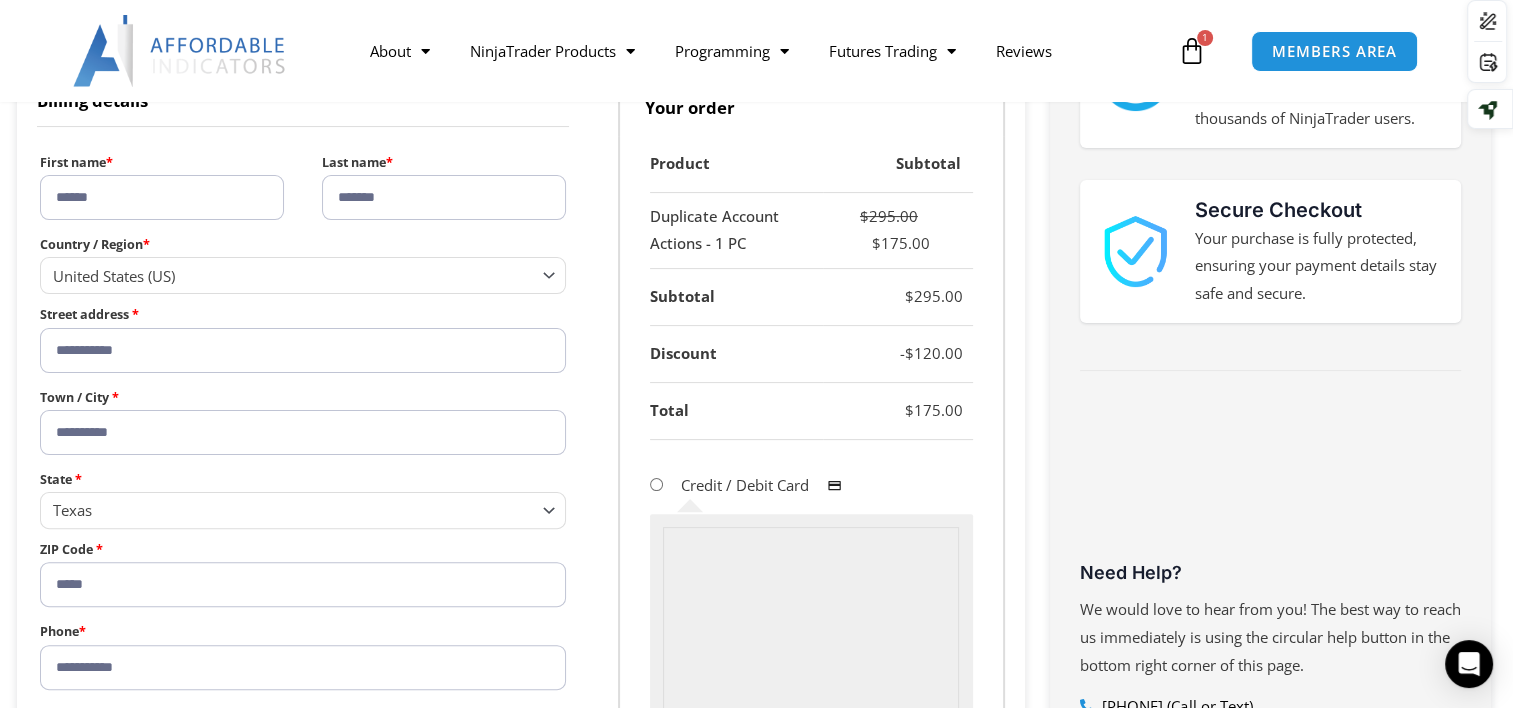 scroll, scrollTop: 400, scrollLeft: 0, axis: vertical 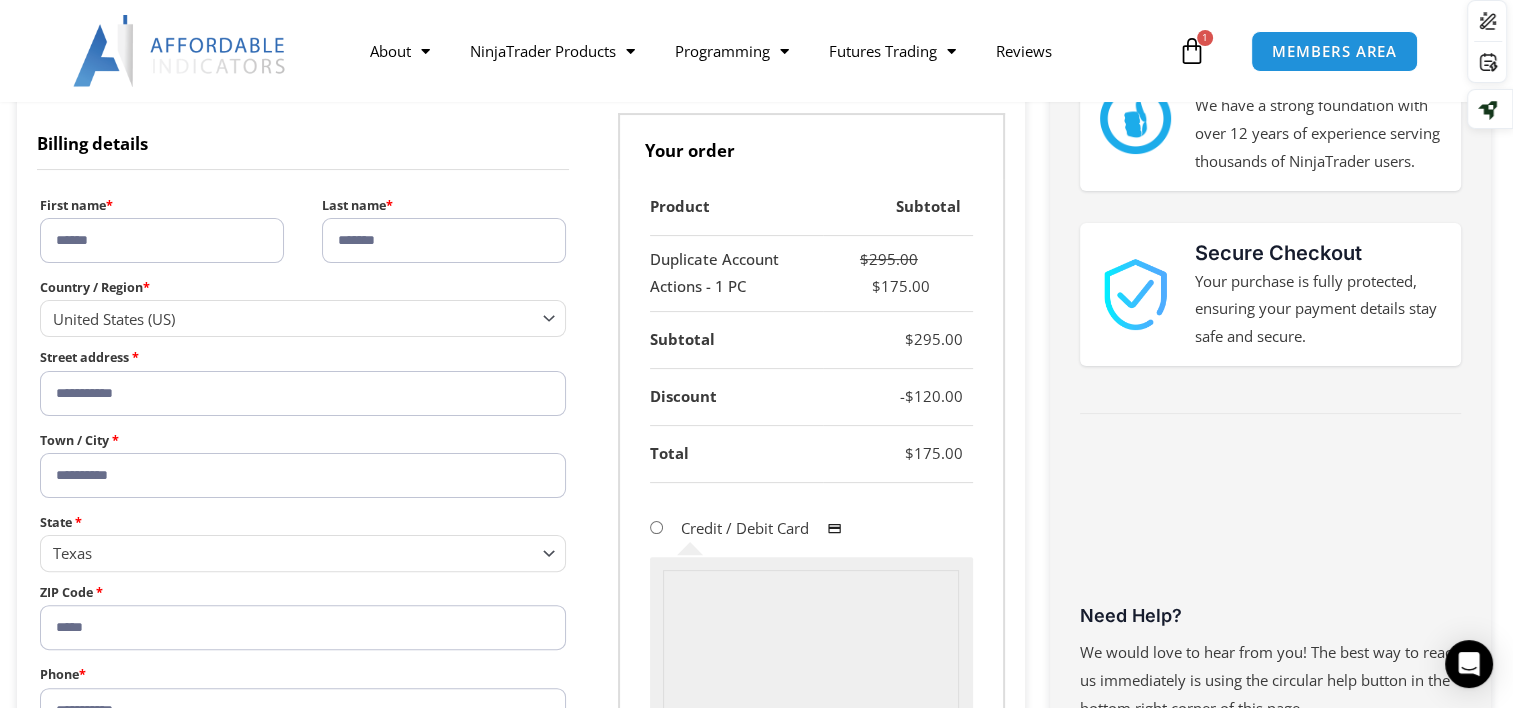 click on "Duplicate Account Actions - 1 PC" at bounding box center (737, 274) 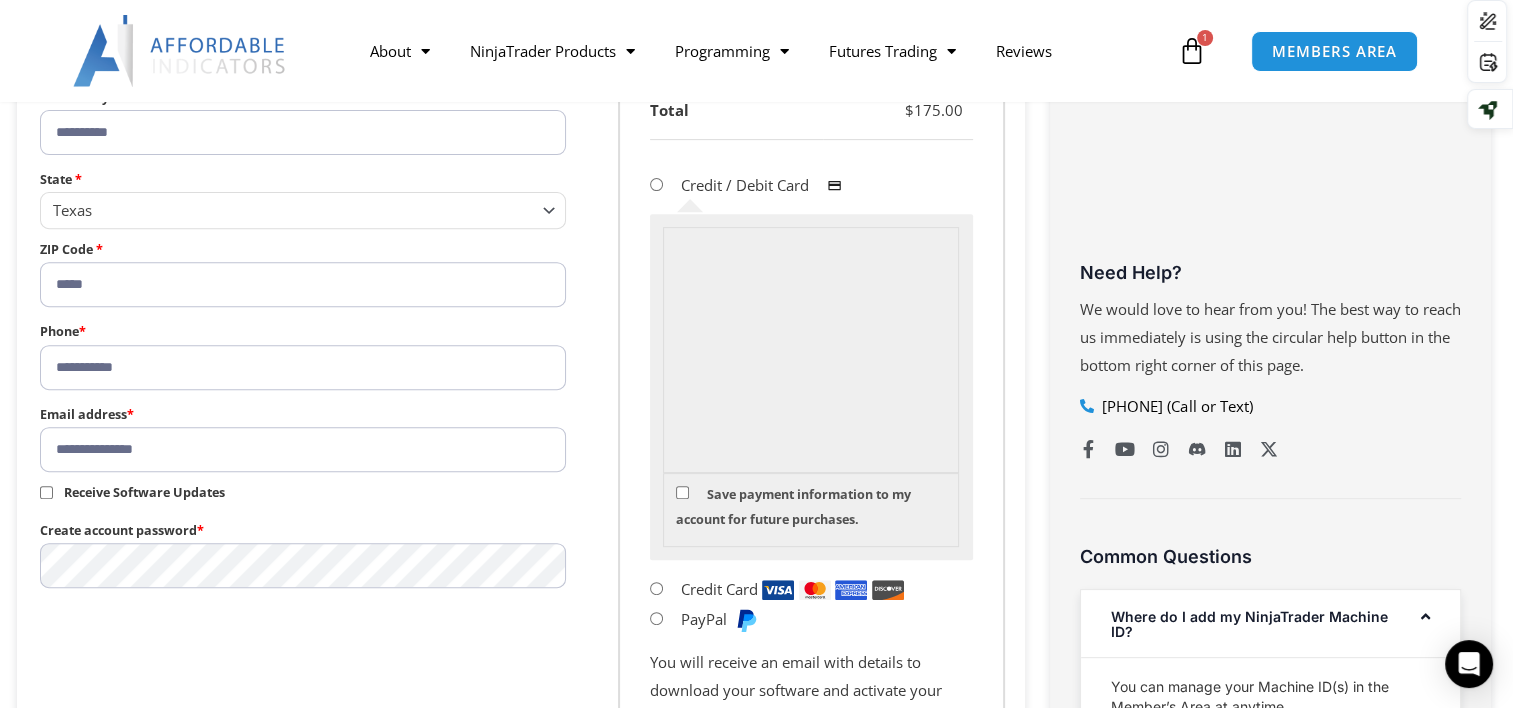 scroll, scrollTop: 800, scrollLeft: 0, axis: vertical 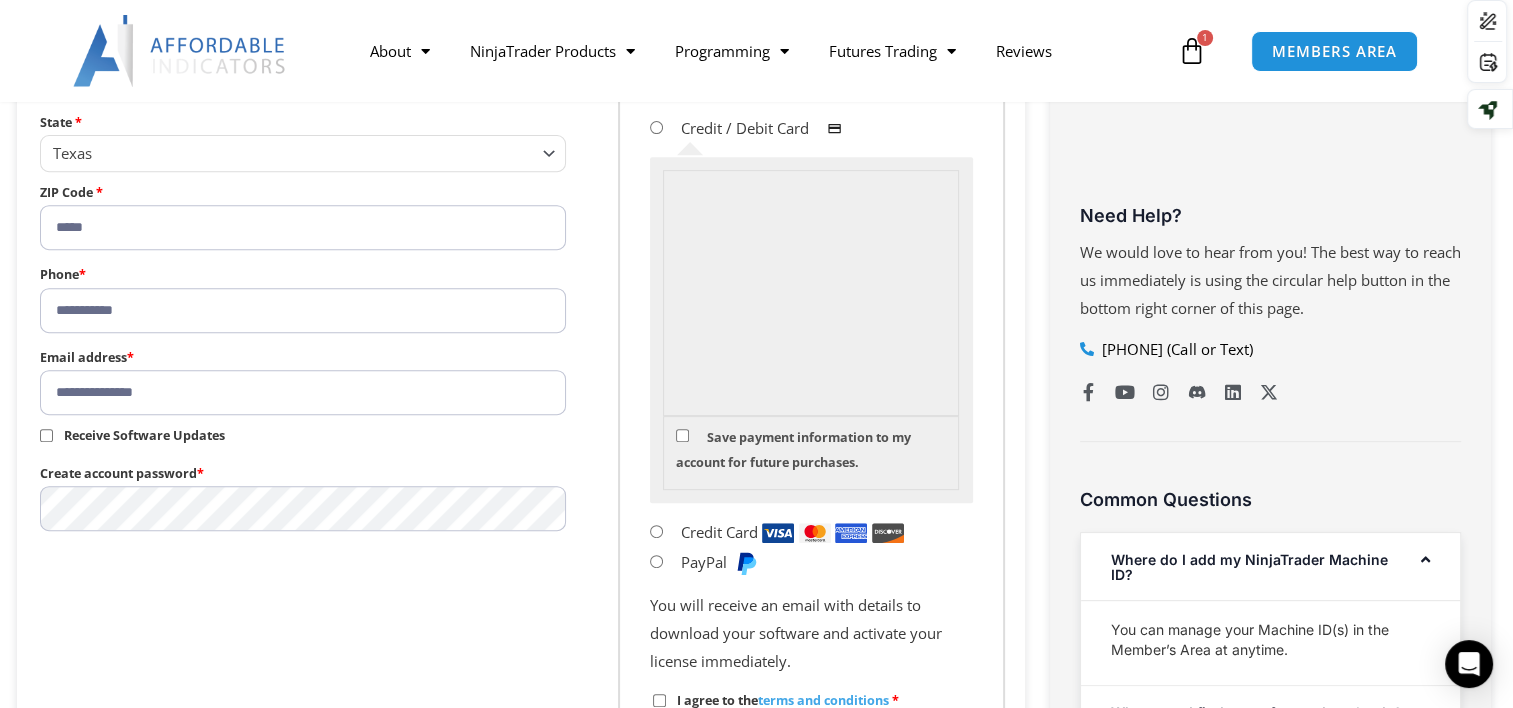 drag, startPoint x: 63, startPoint y: 312, endPoint x: 9, endPoint y: 303, distance: 54.74486 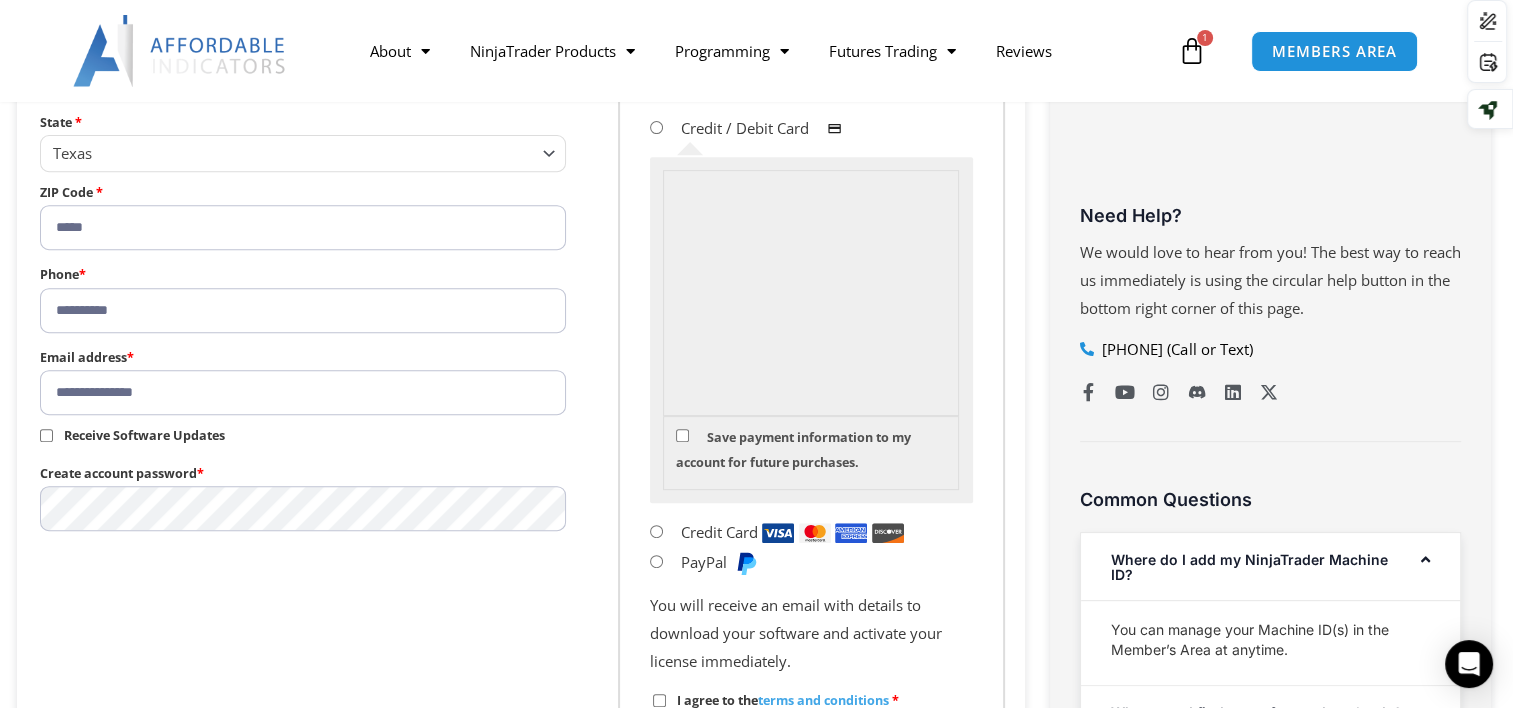 type on "**********" 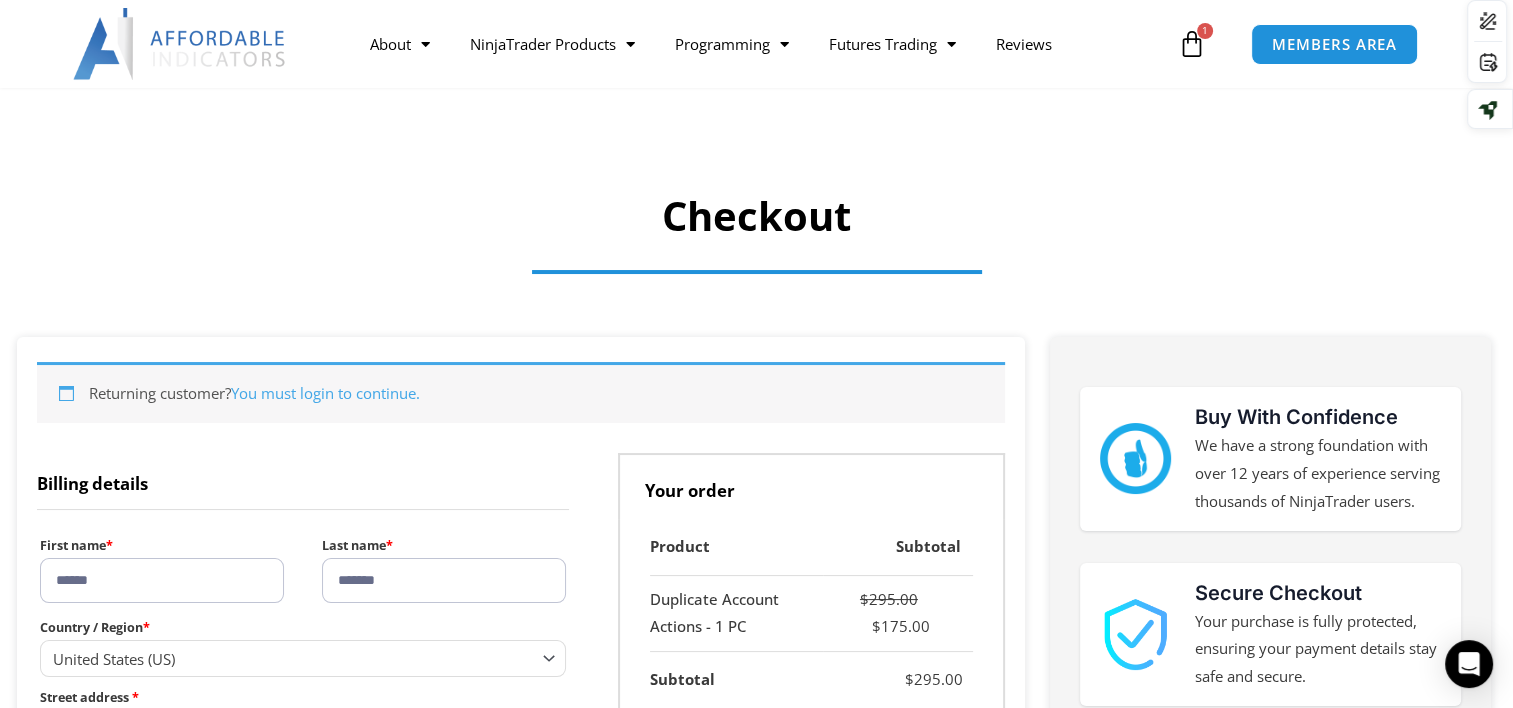scroll, scrollTop: 0, scrollLeft: 0, axis: both 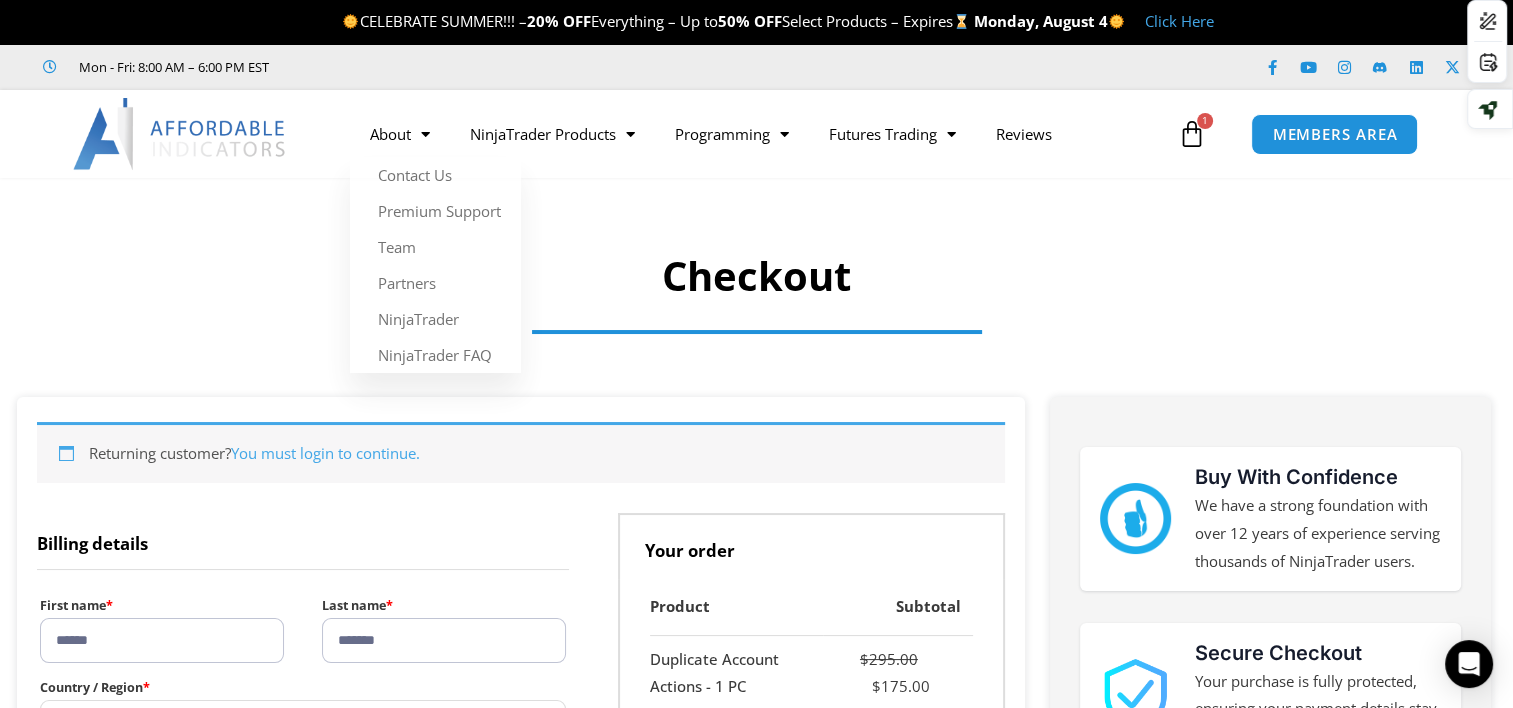 click at bounding box center (180, 134) 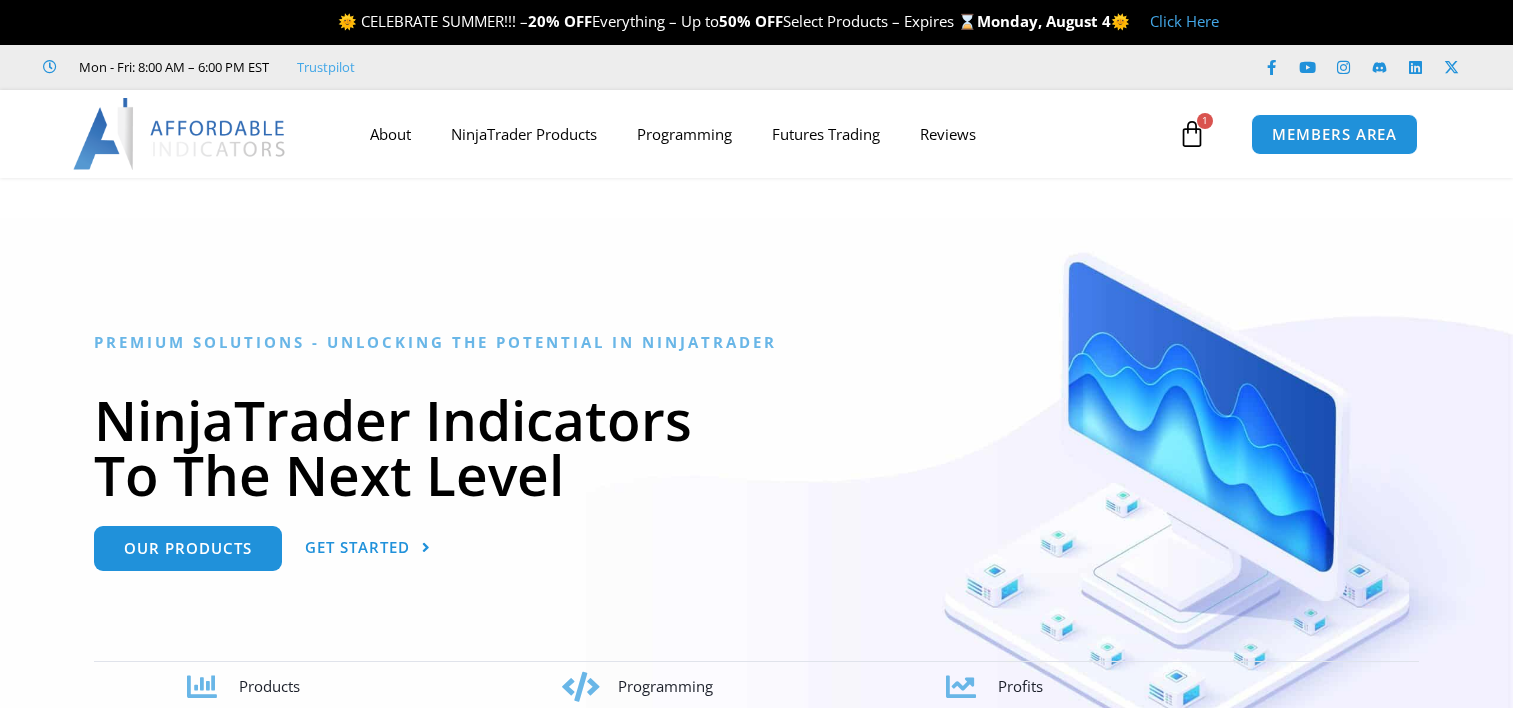 scroll, scrollTop: 0, scrollLeft: 0, axis: both 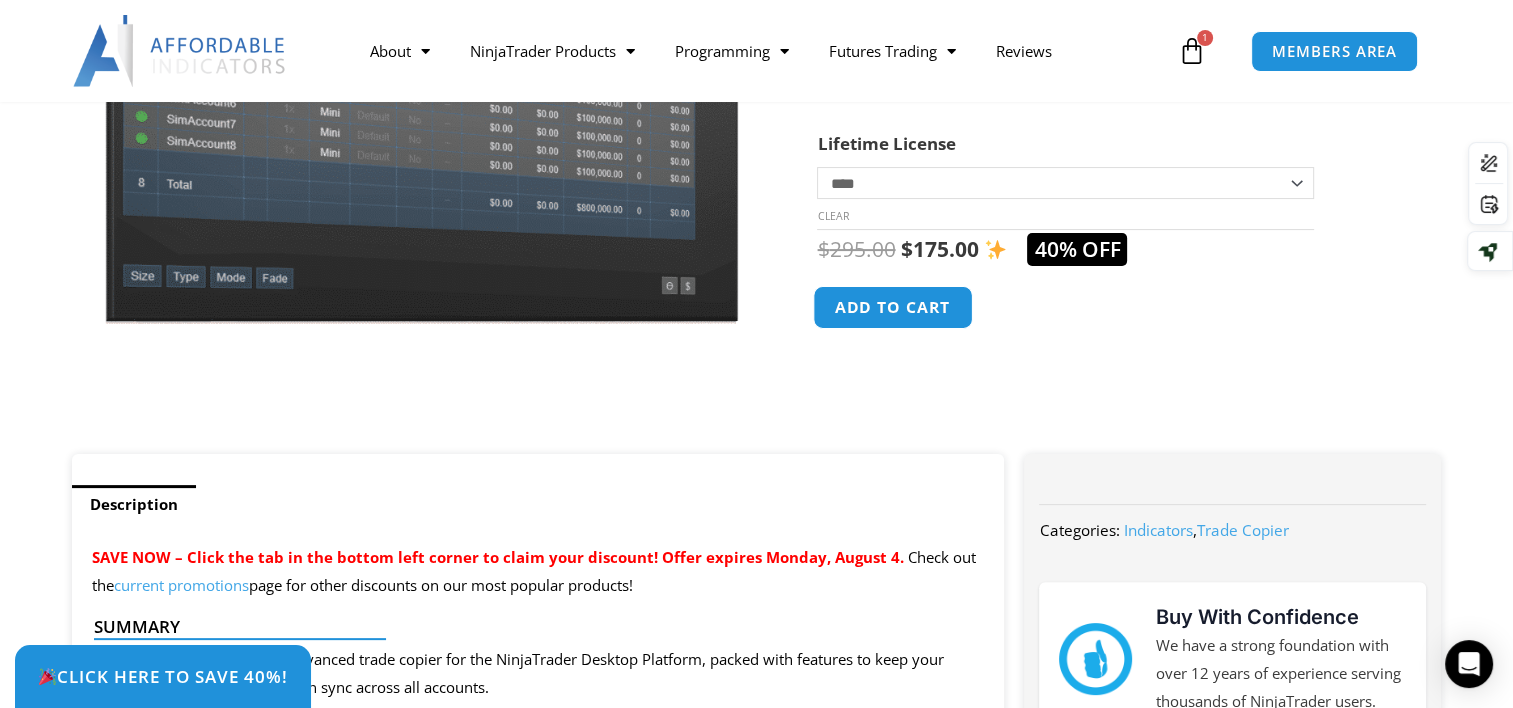 click on "Add to cart" 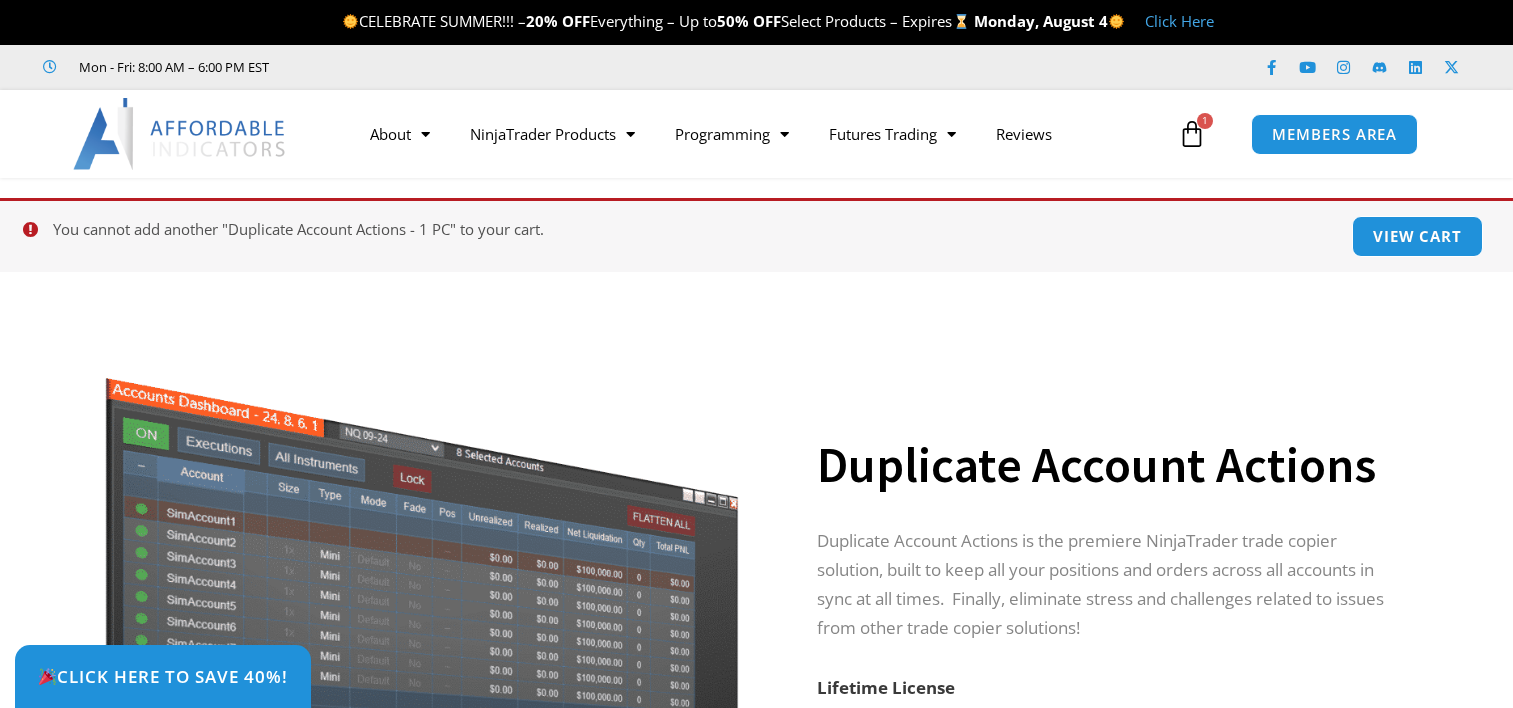 scroll, scrollTop: 0, scrollLeft: 0, axis: both 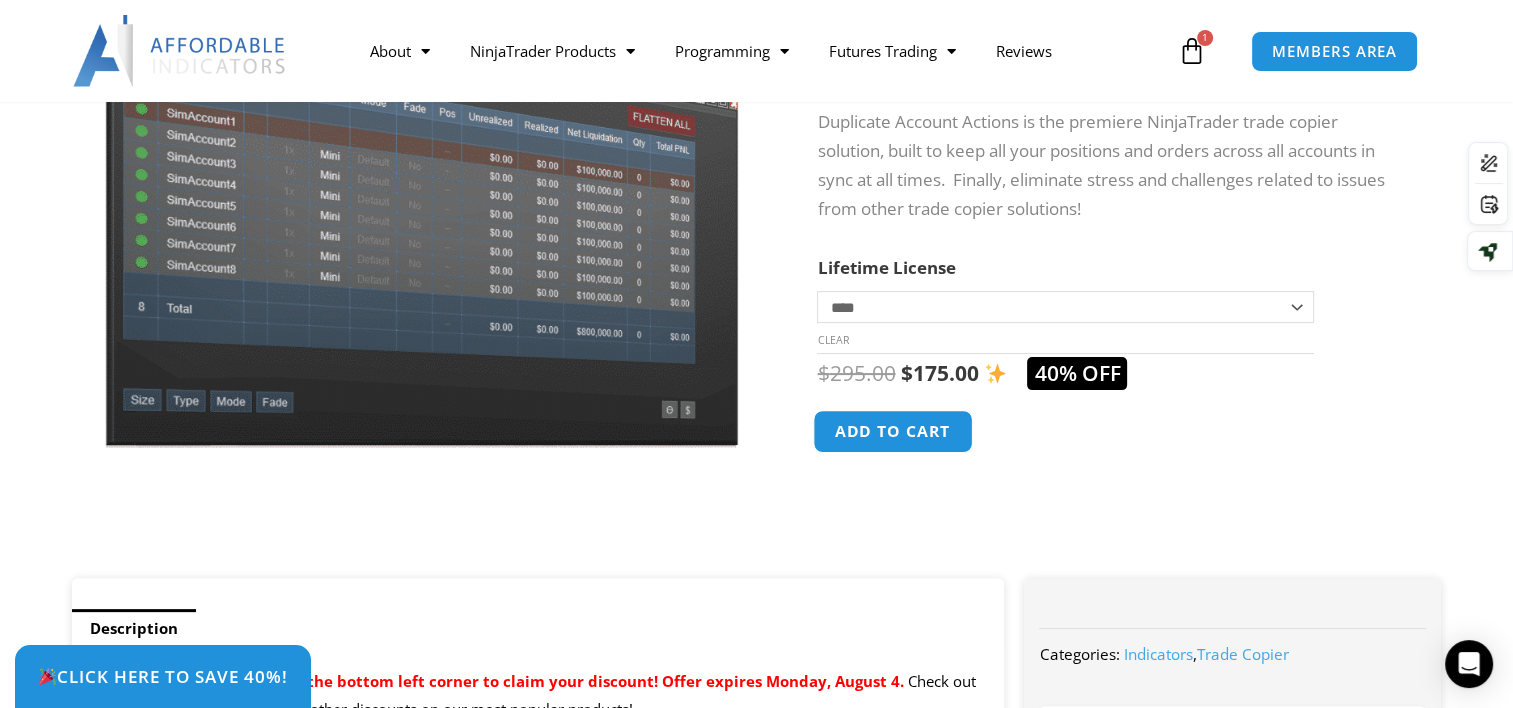 click on "Add to cart" 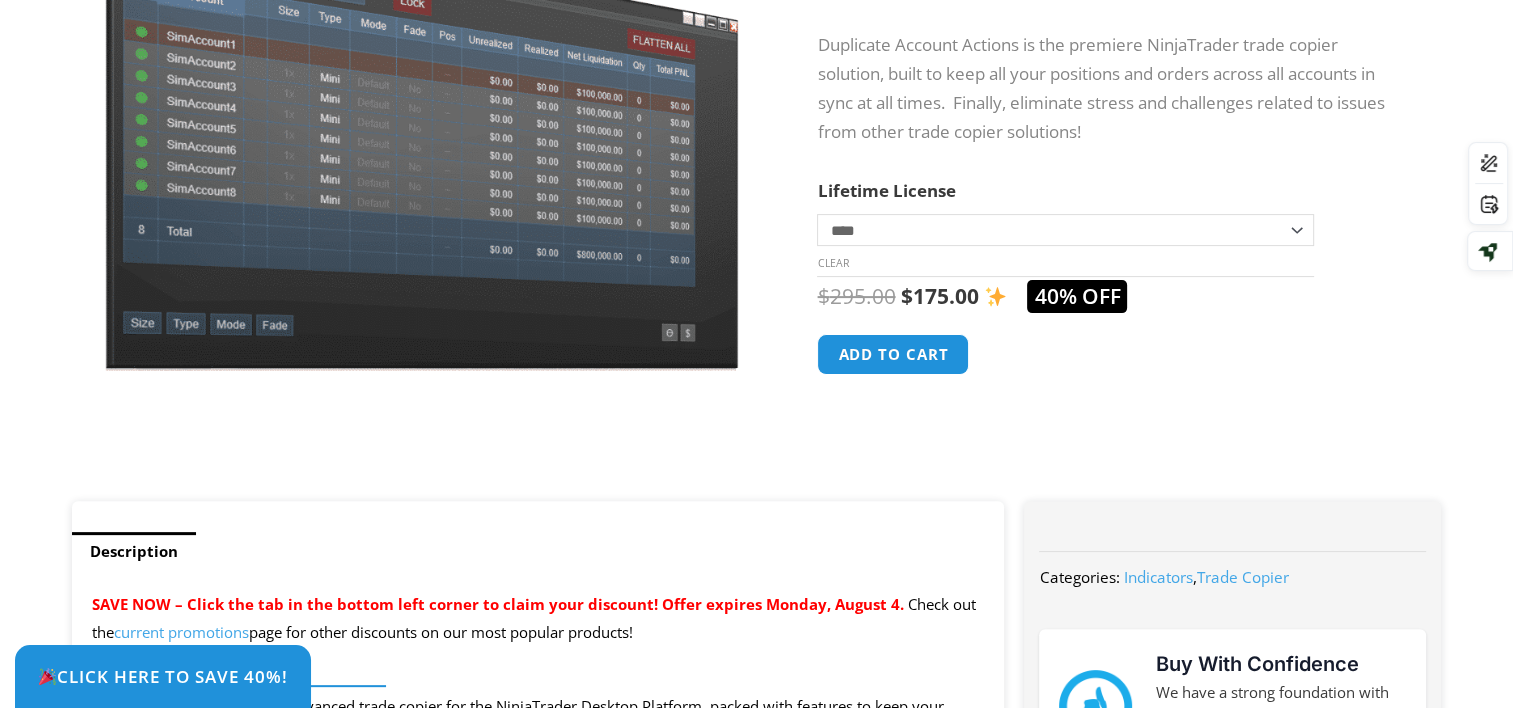 scroll, scrollTop: 0, scrollLeft: 0, axis: both 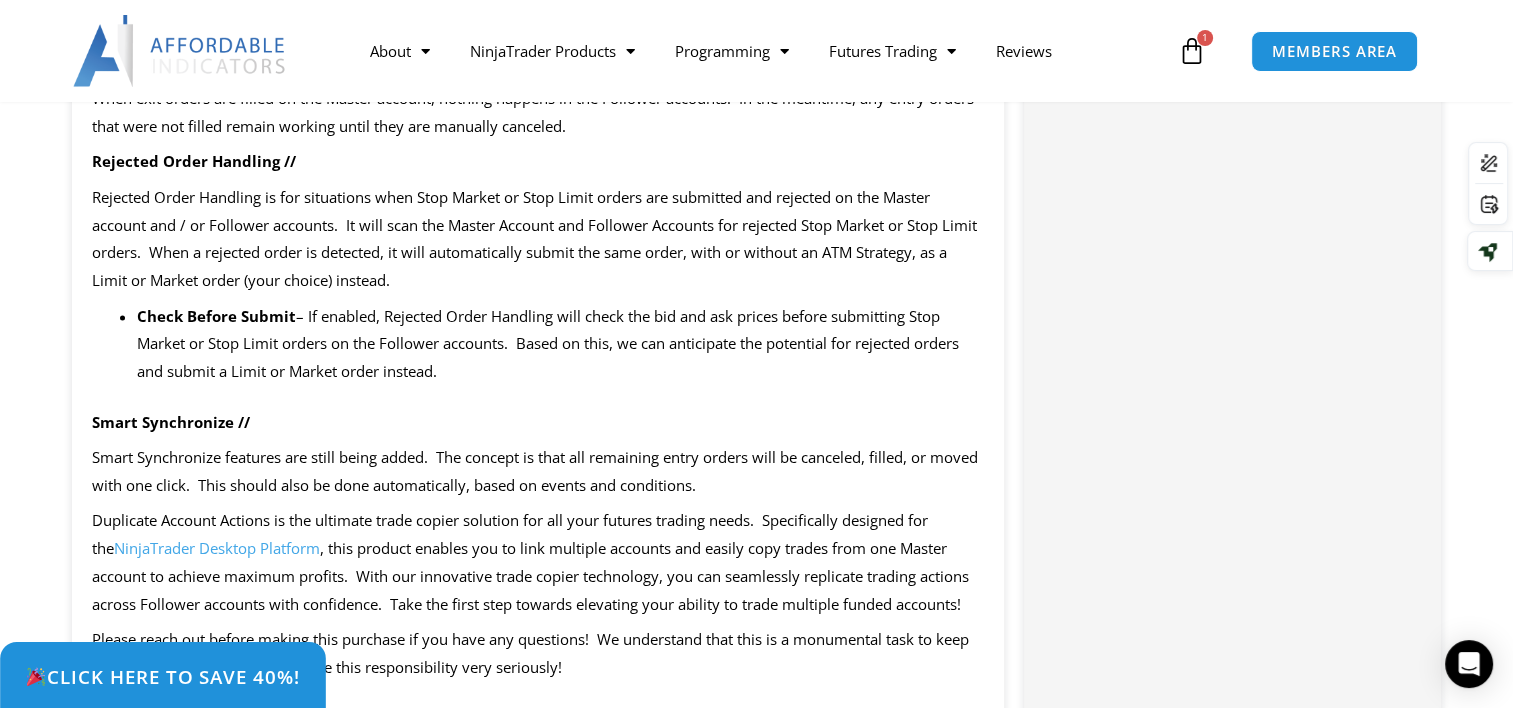 click on "Click Here to save 40%!" at bounding box center (162, 676) 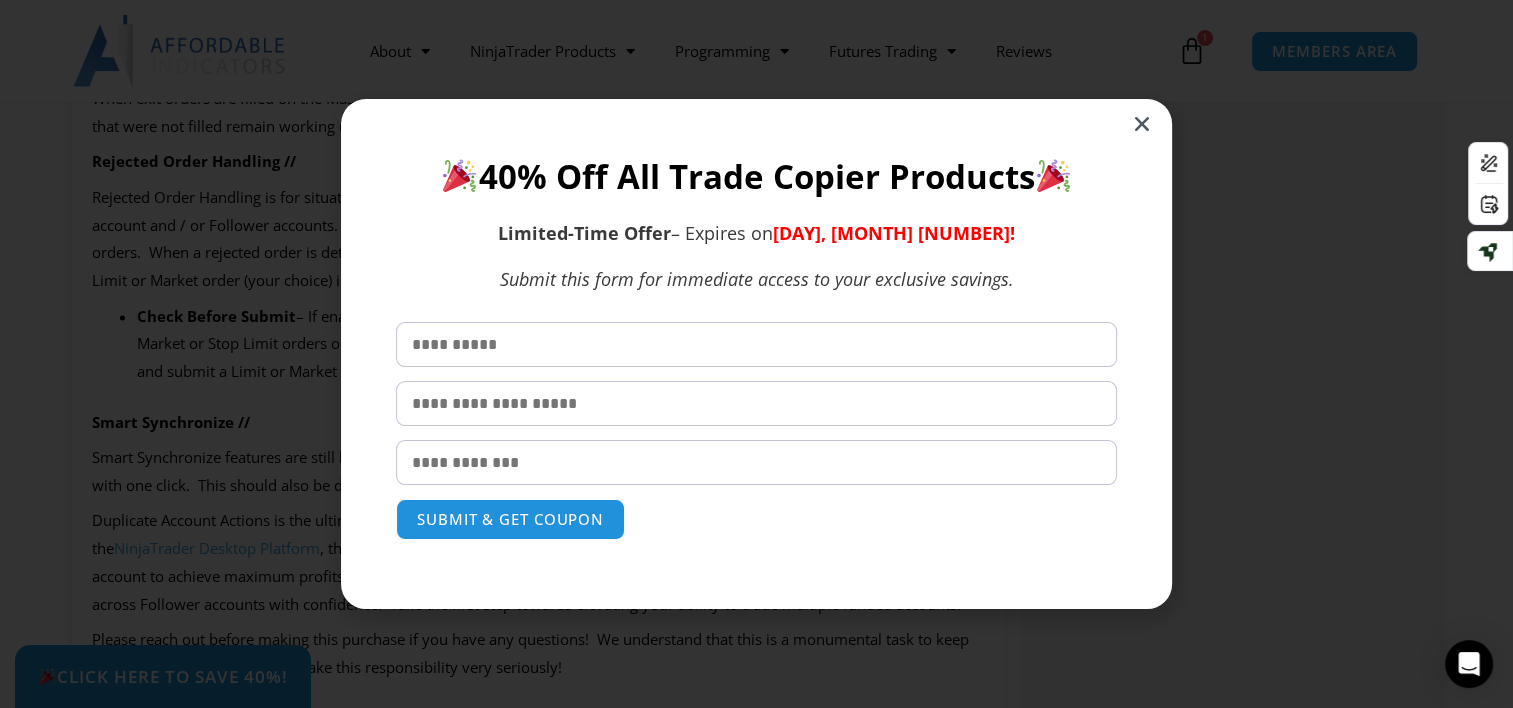 click at bounding box center [756, 344] 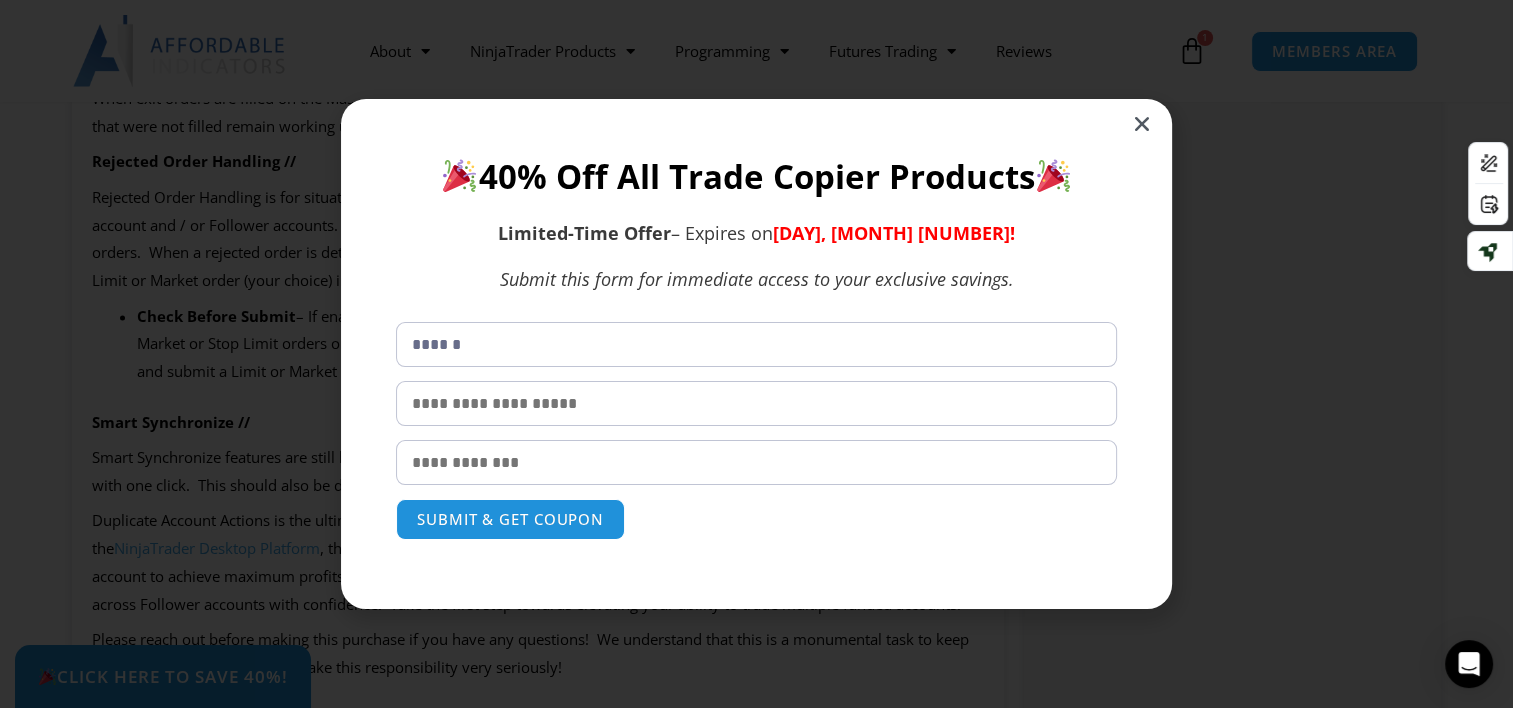 type on "*******" 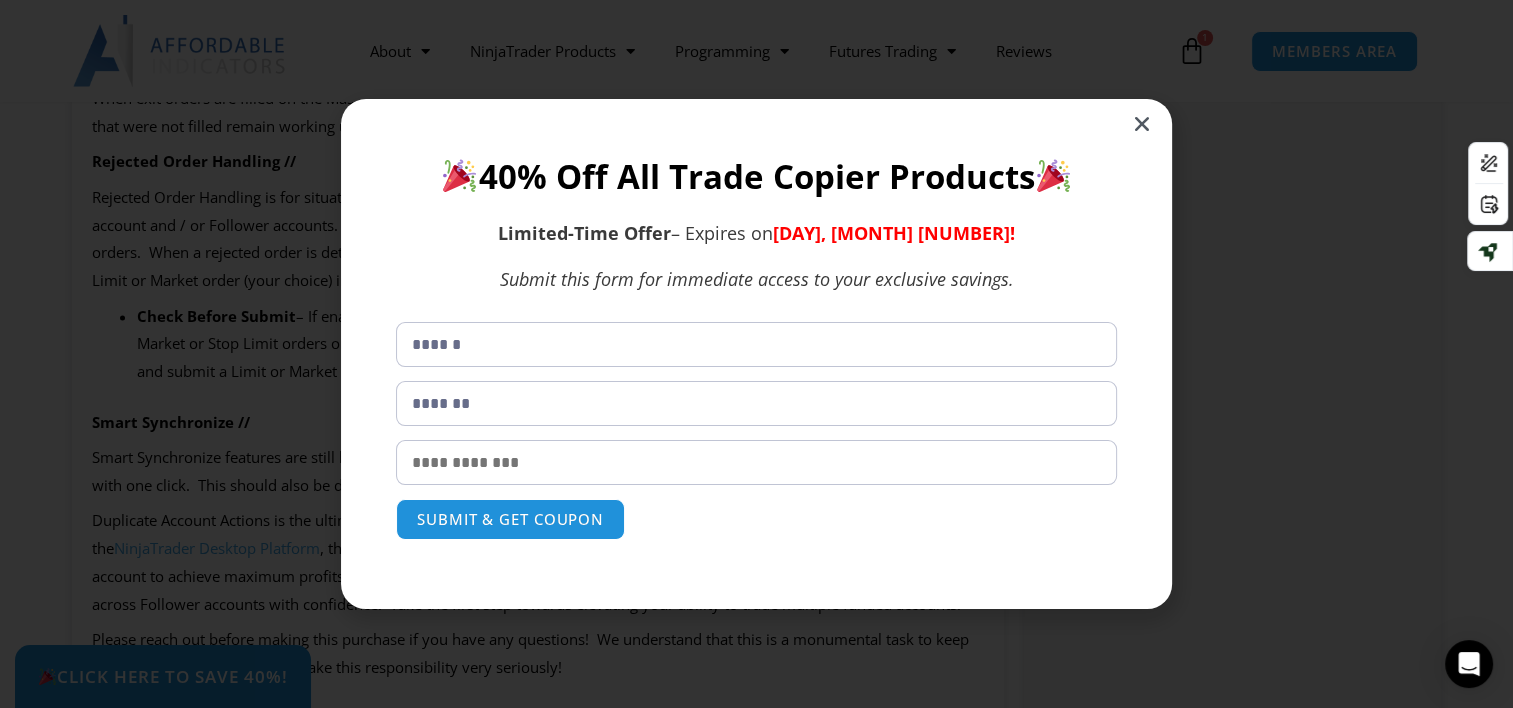 type on "**********" 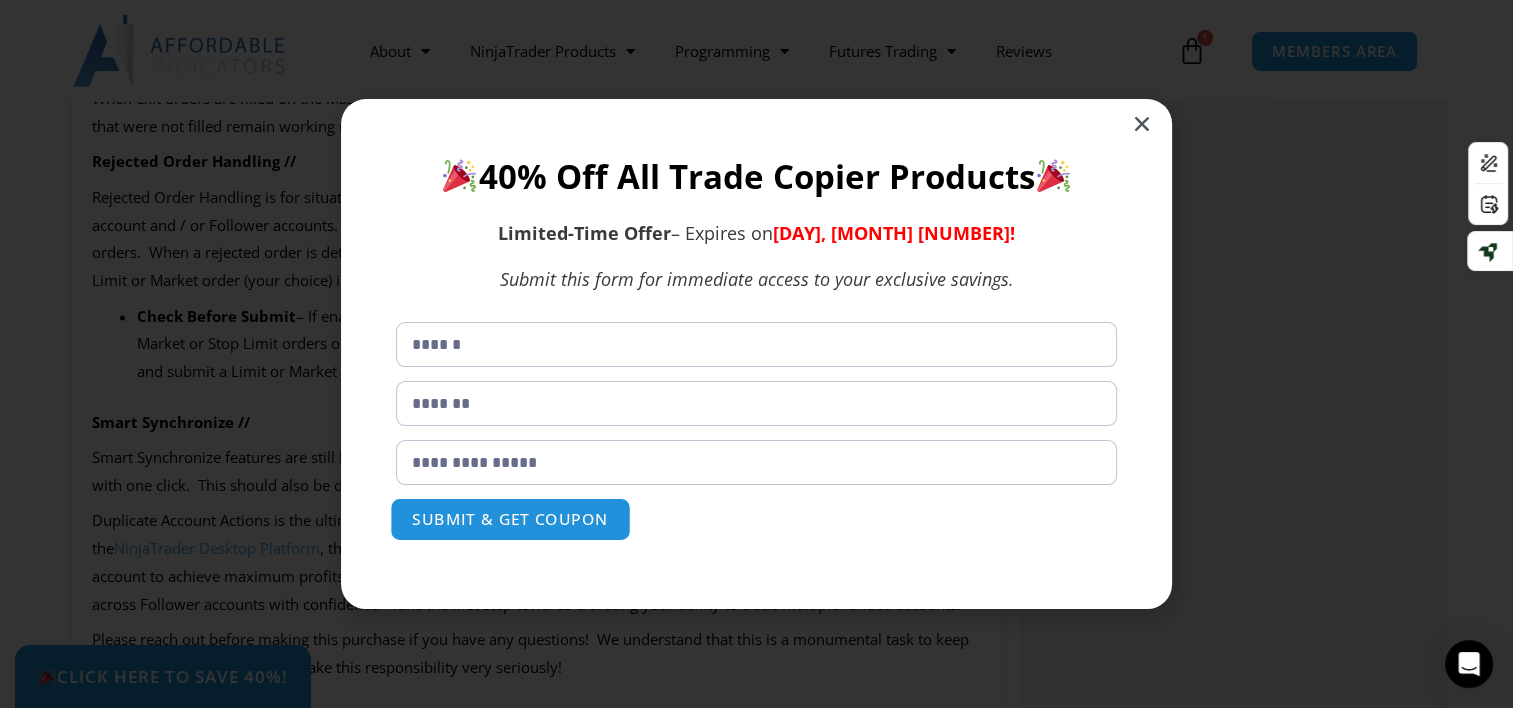 click on "SUBMIT & GET COUPON" at bounding box center [510, 519] 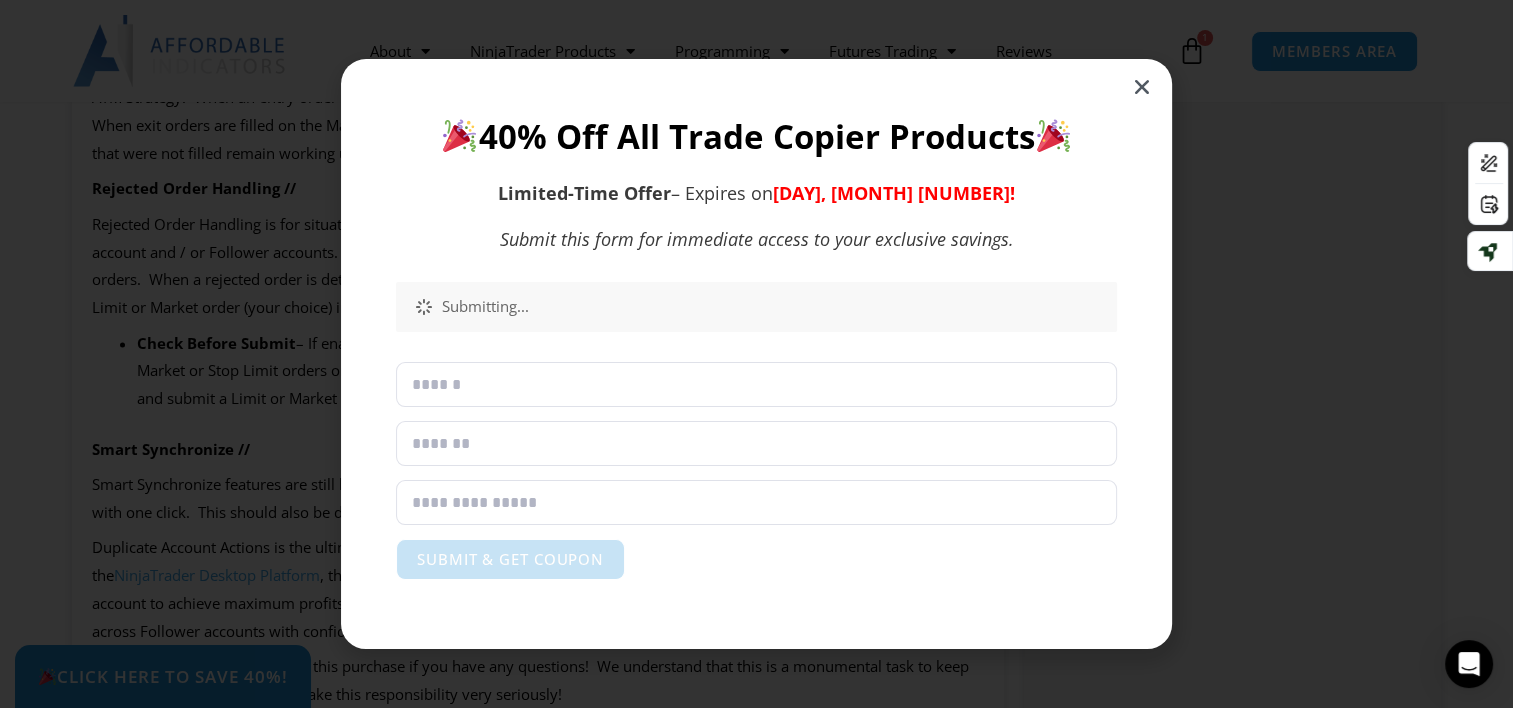 scroll, scrollTop: 3068, scrollLeft: 0, axis: vertical 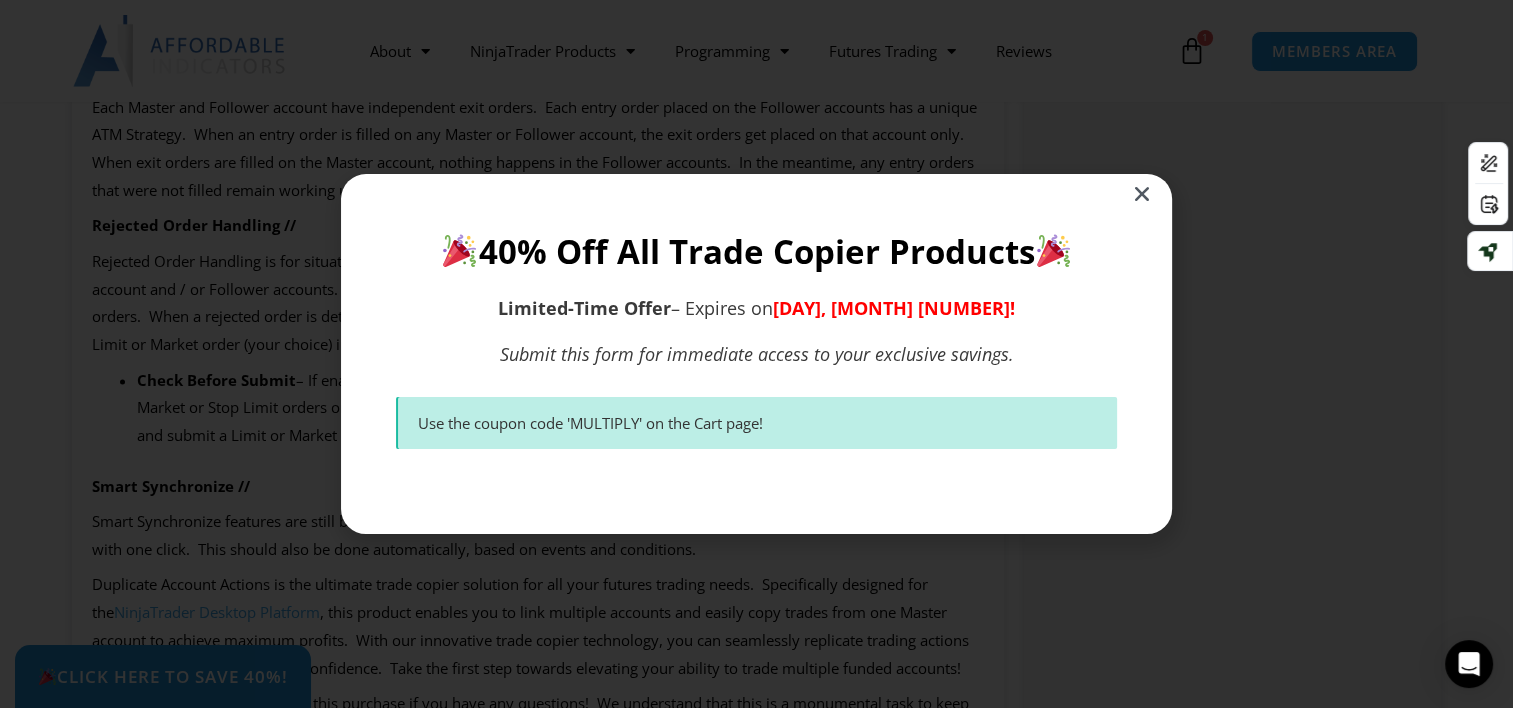 click on "Use the coupon code 'MULTIPLY' on the Cart page!" at bounding box center [757, 423] 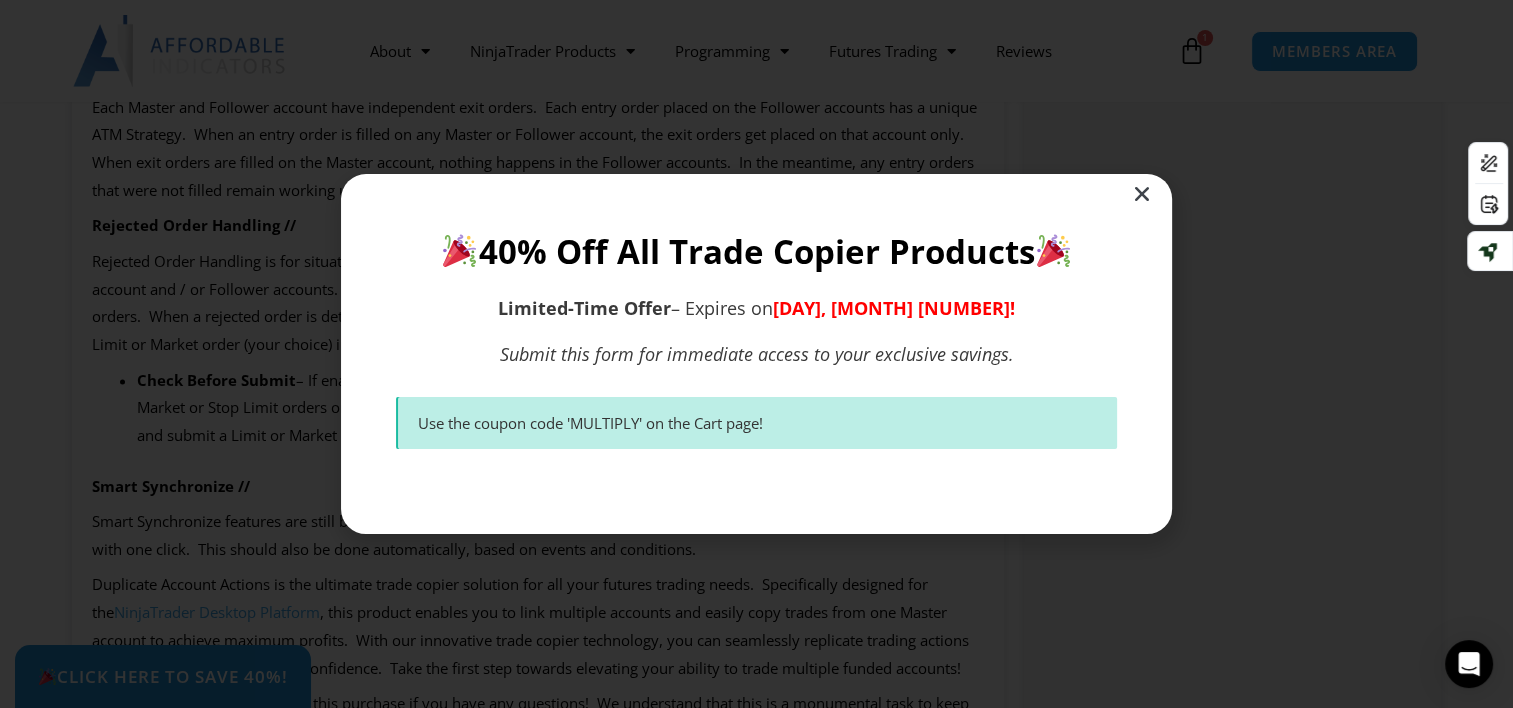 click at bounding box center [1142, 194] 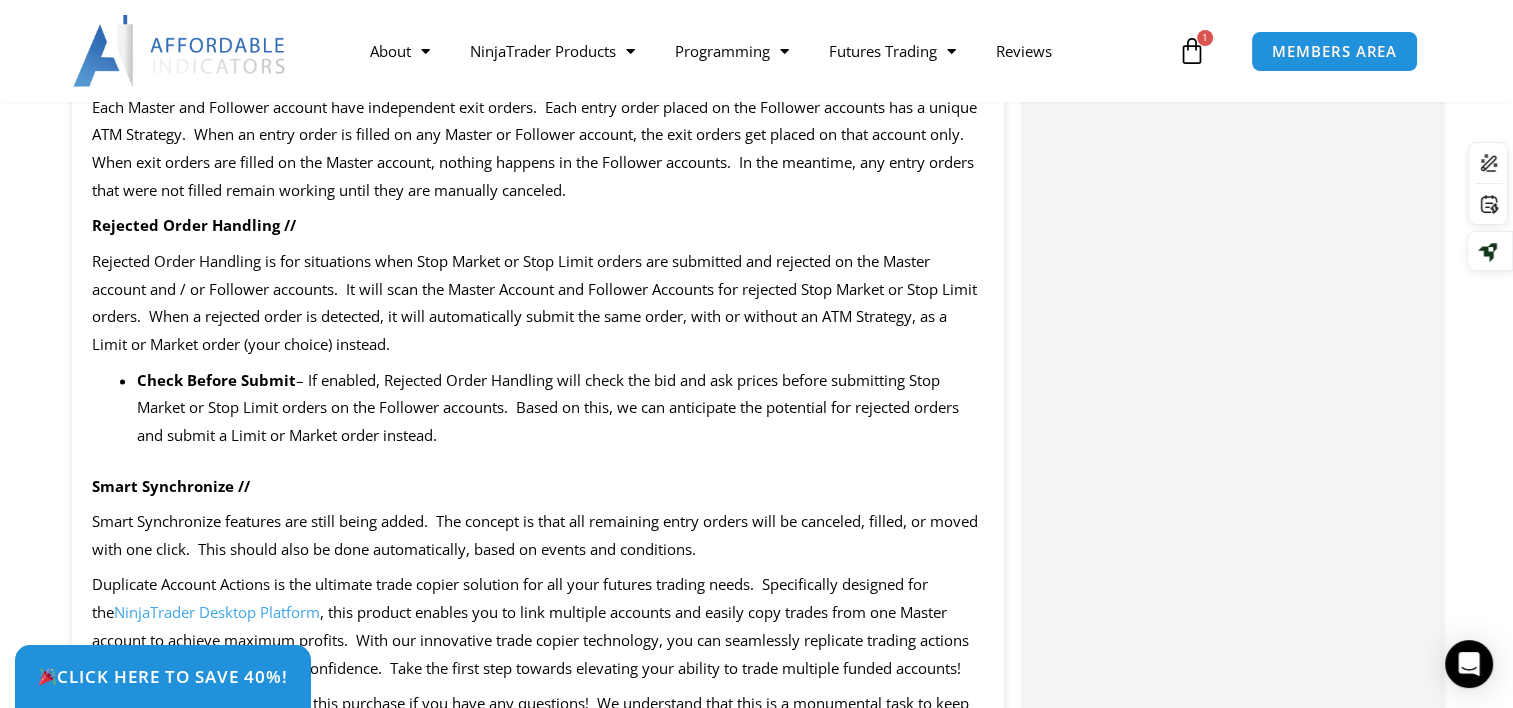 click at bounding box center (1192, 51) 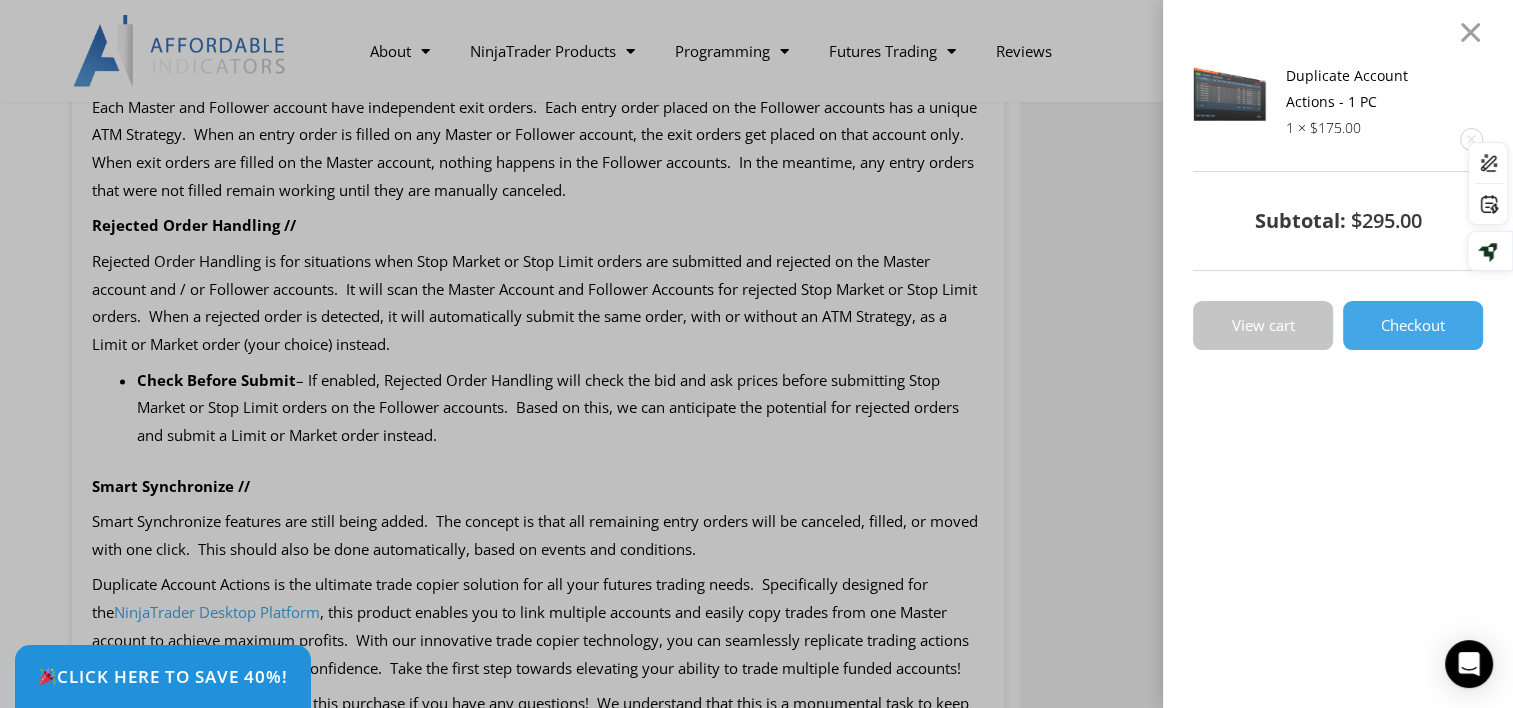 click on "View cart" at bounding box center (1263, 325) 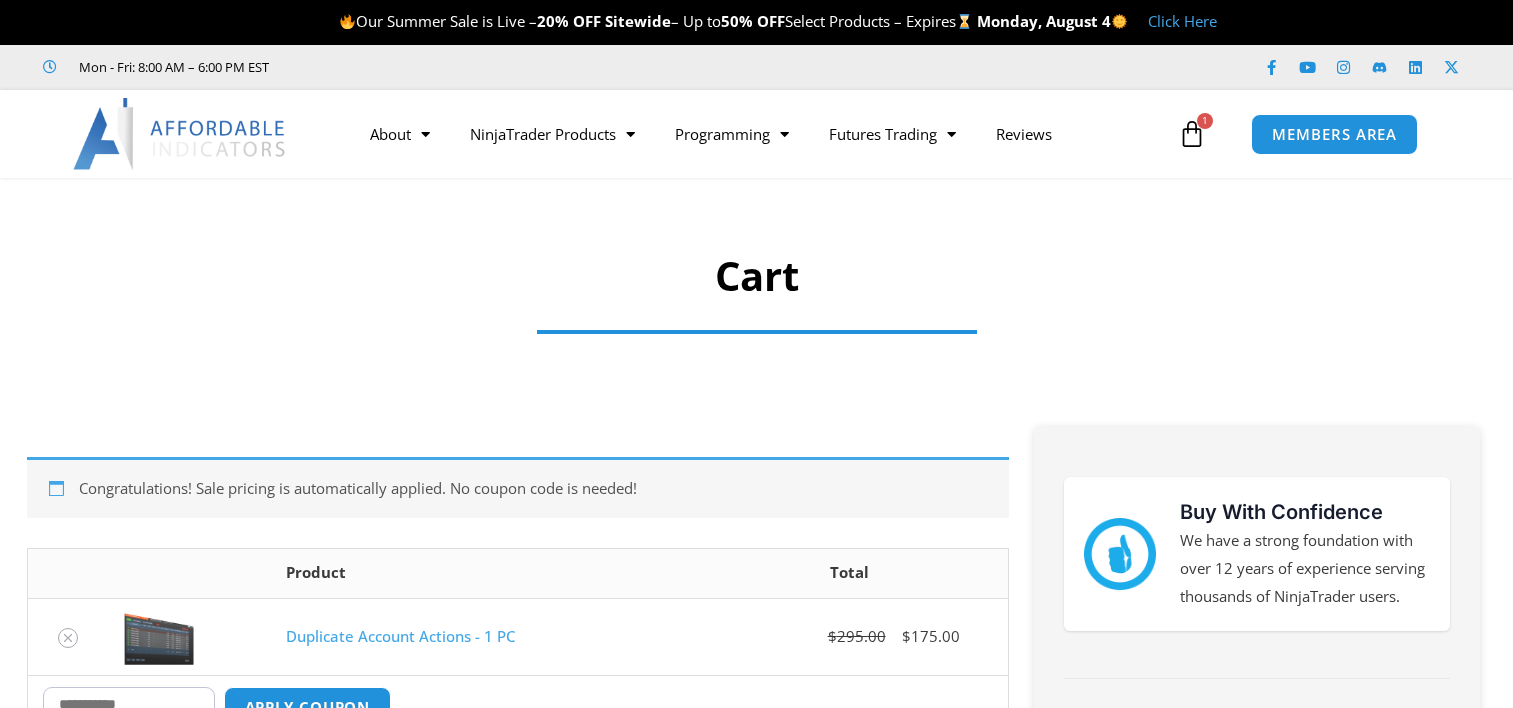 scroll, scrollTop: 0, scrollLeft: 0, axis: both 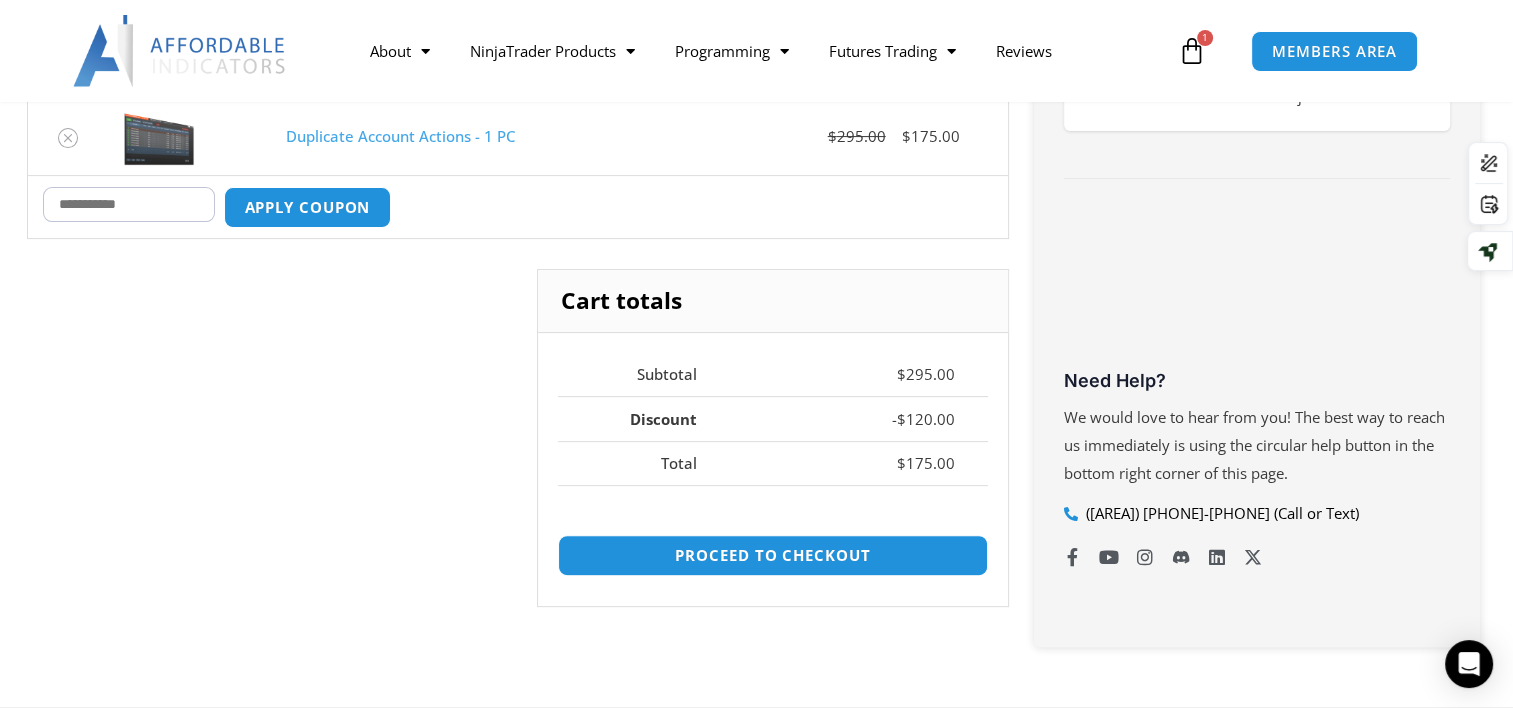 click on "Coupon:" at bounding box center [129, 204] 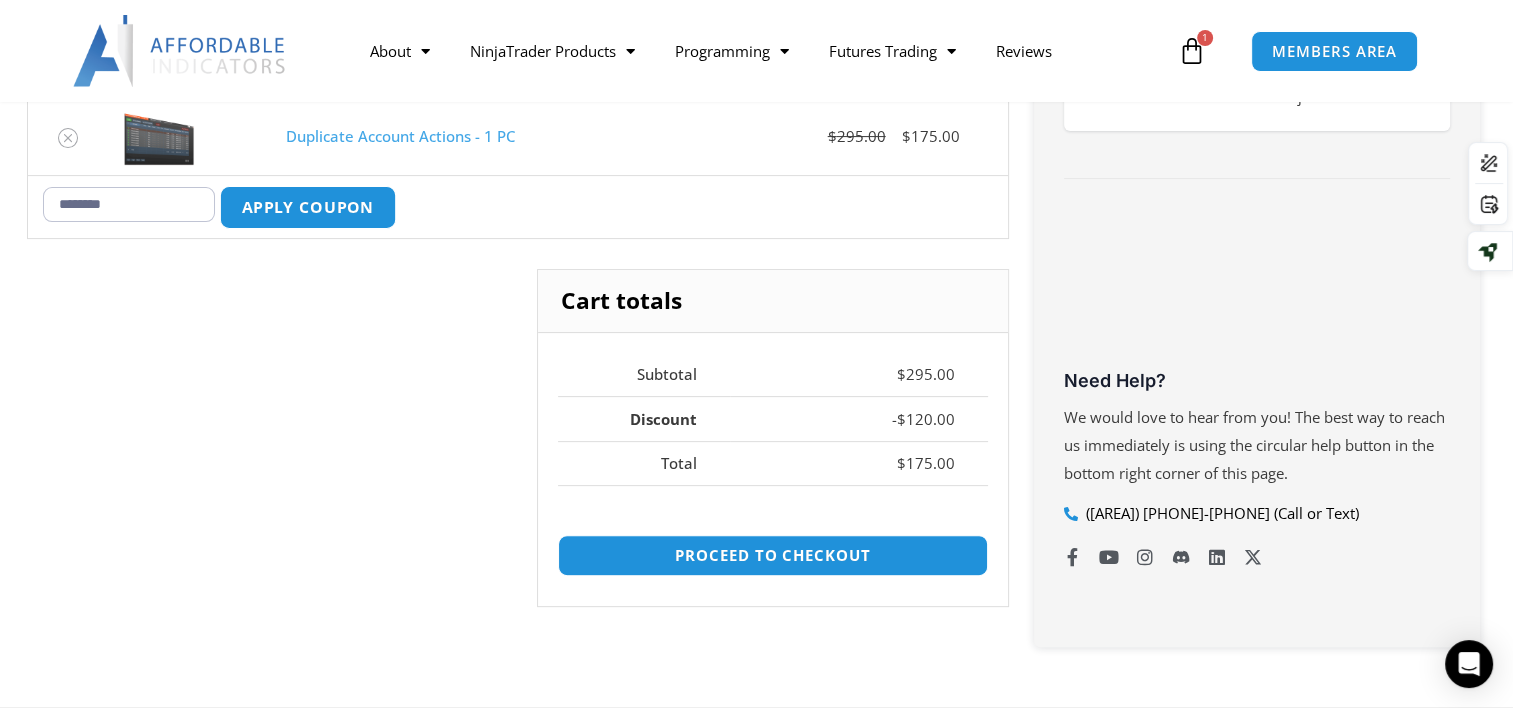 type on "********" 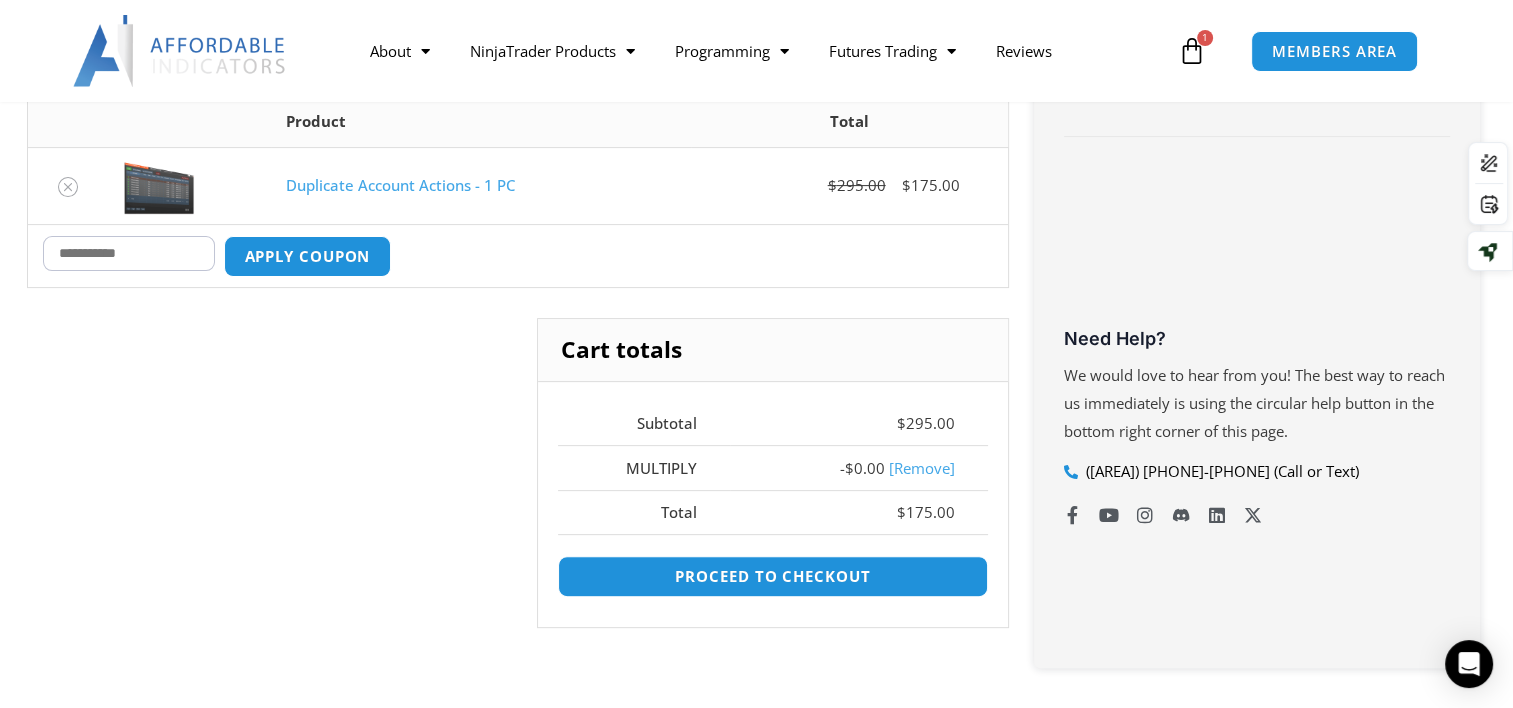 scroll, scrollTop: 547, scrollLeft: 0, axis: vertical 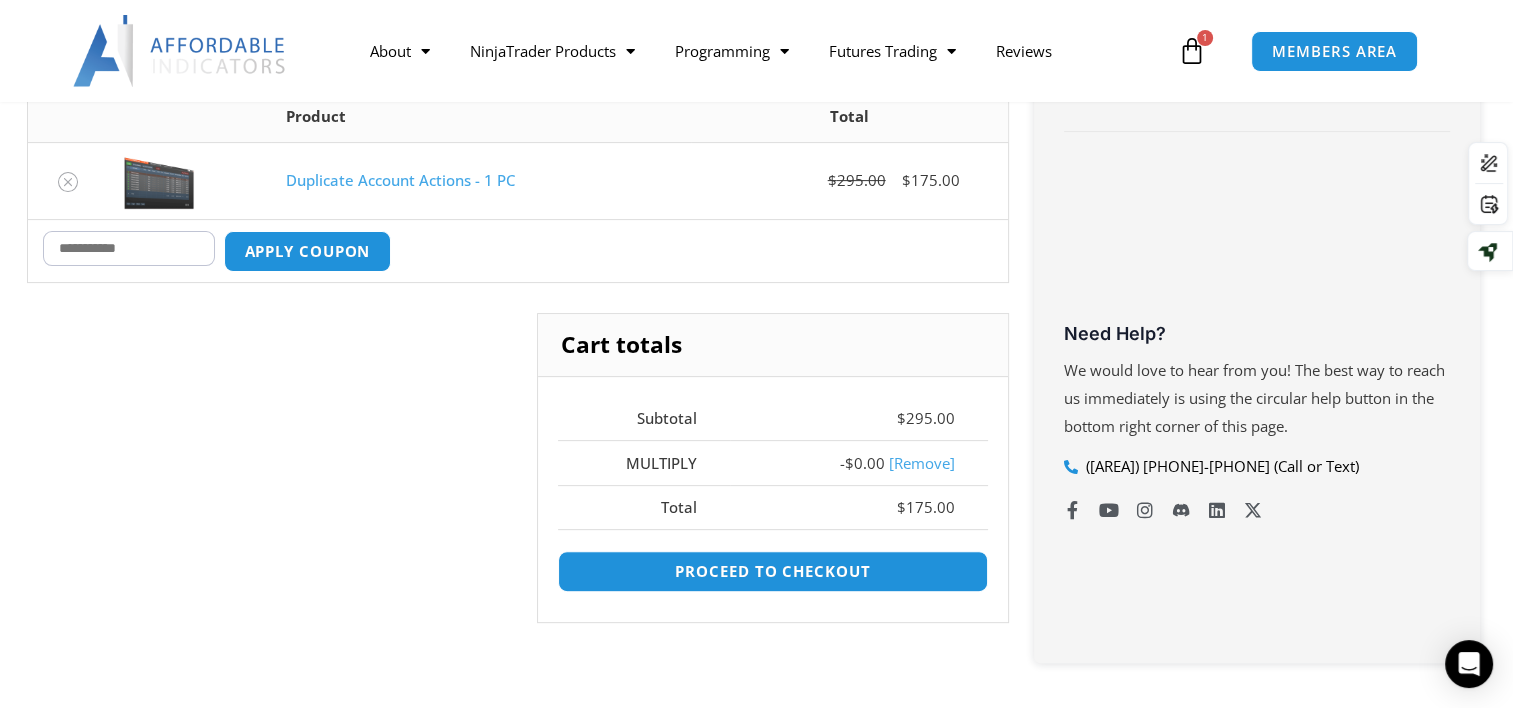 click on "Coupon:" at bounding box center (129, 248) 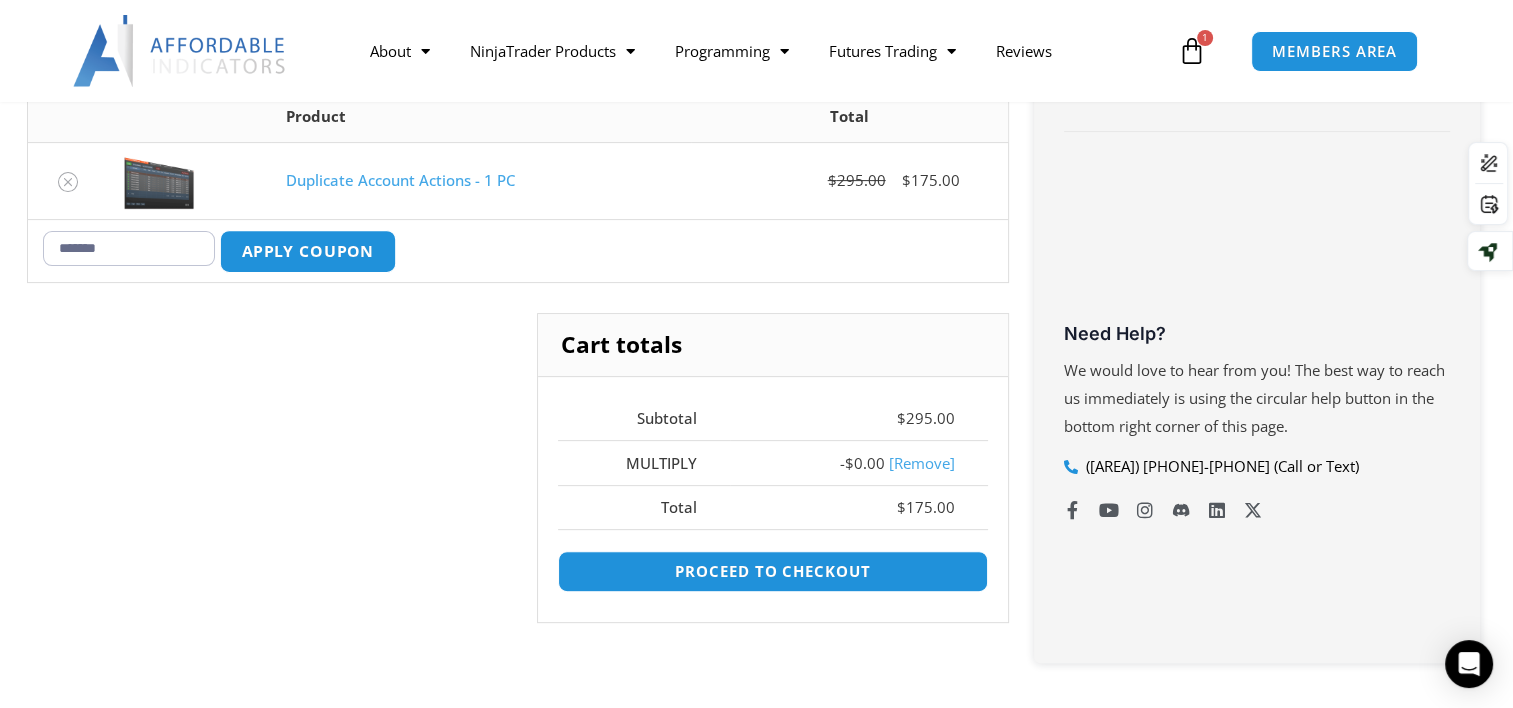 type on "*******" 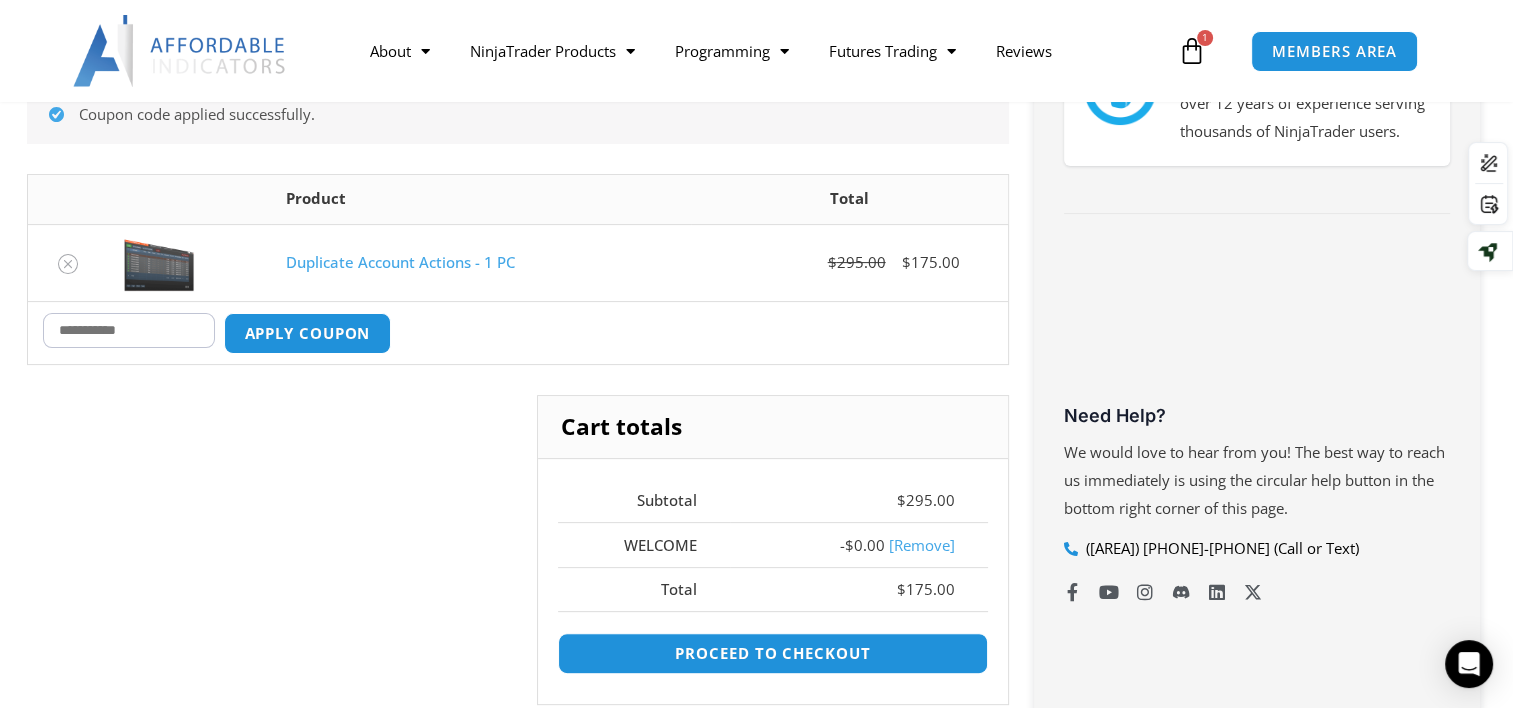 scroll, scrollTop: 447, scrollLeft: 0, axis: vertical 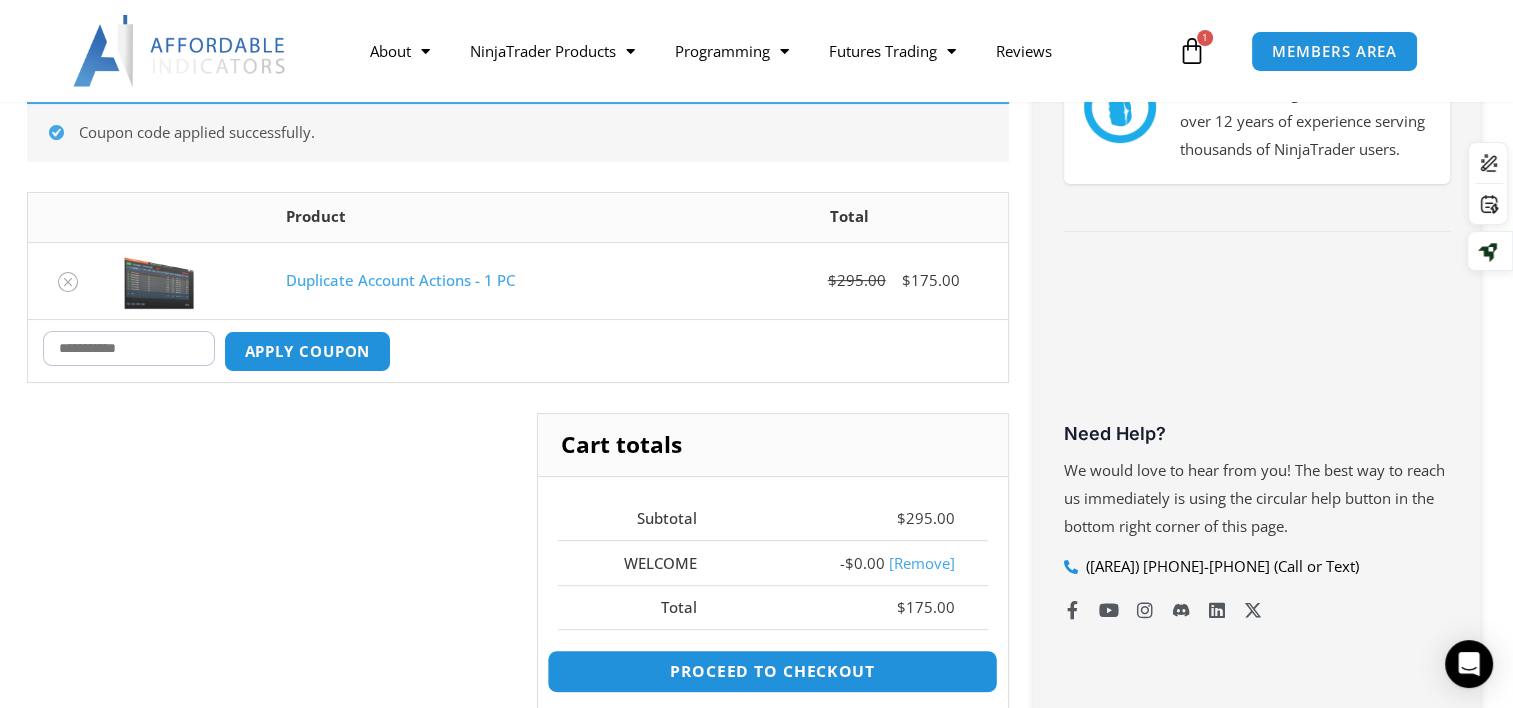 click on "Proceed to checkout" at bounding box center [772, 671] 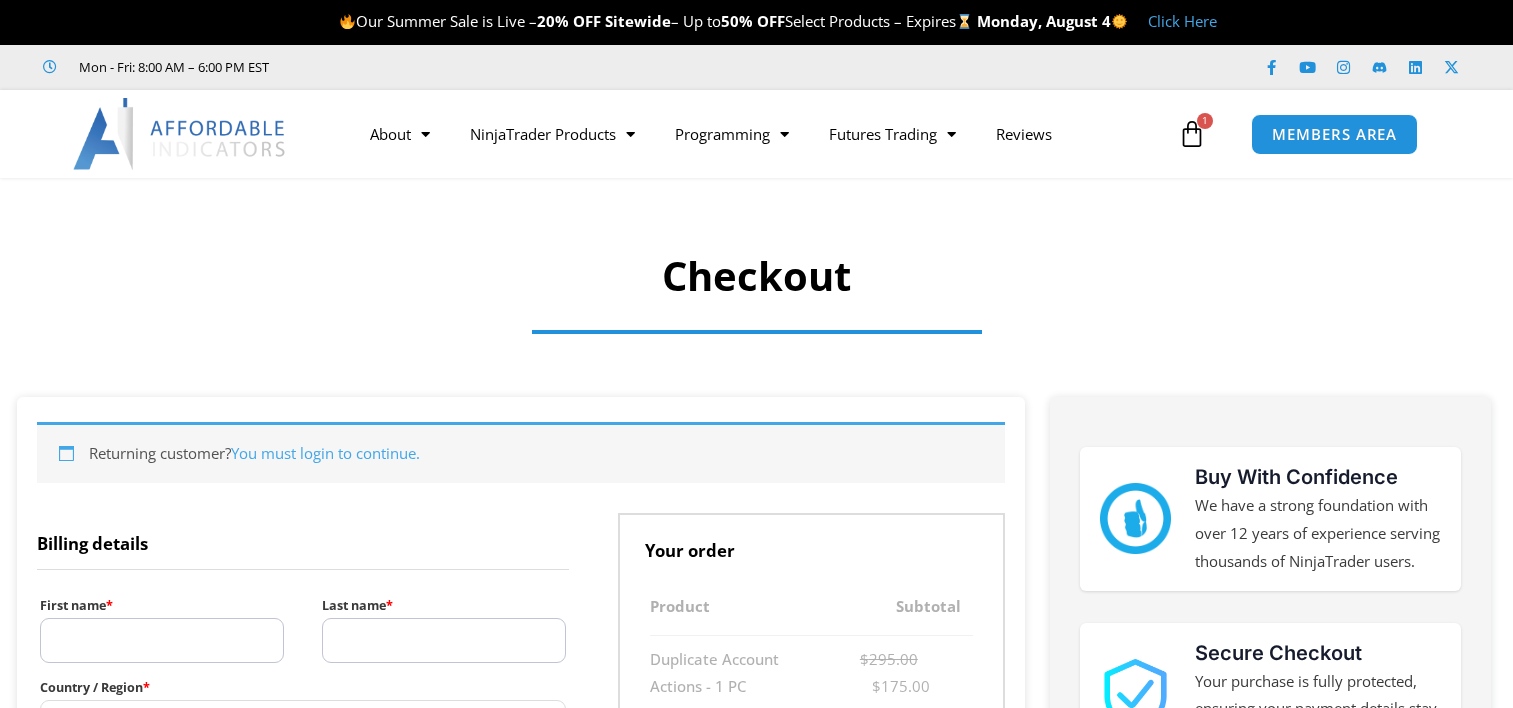 select on "**" 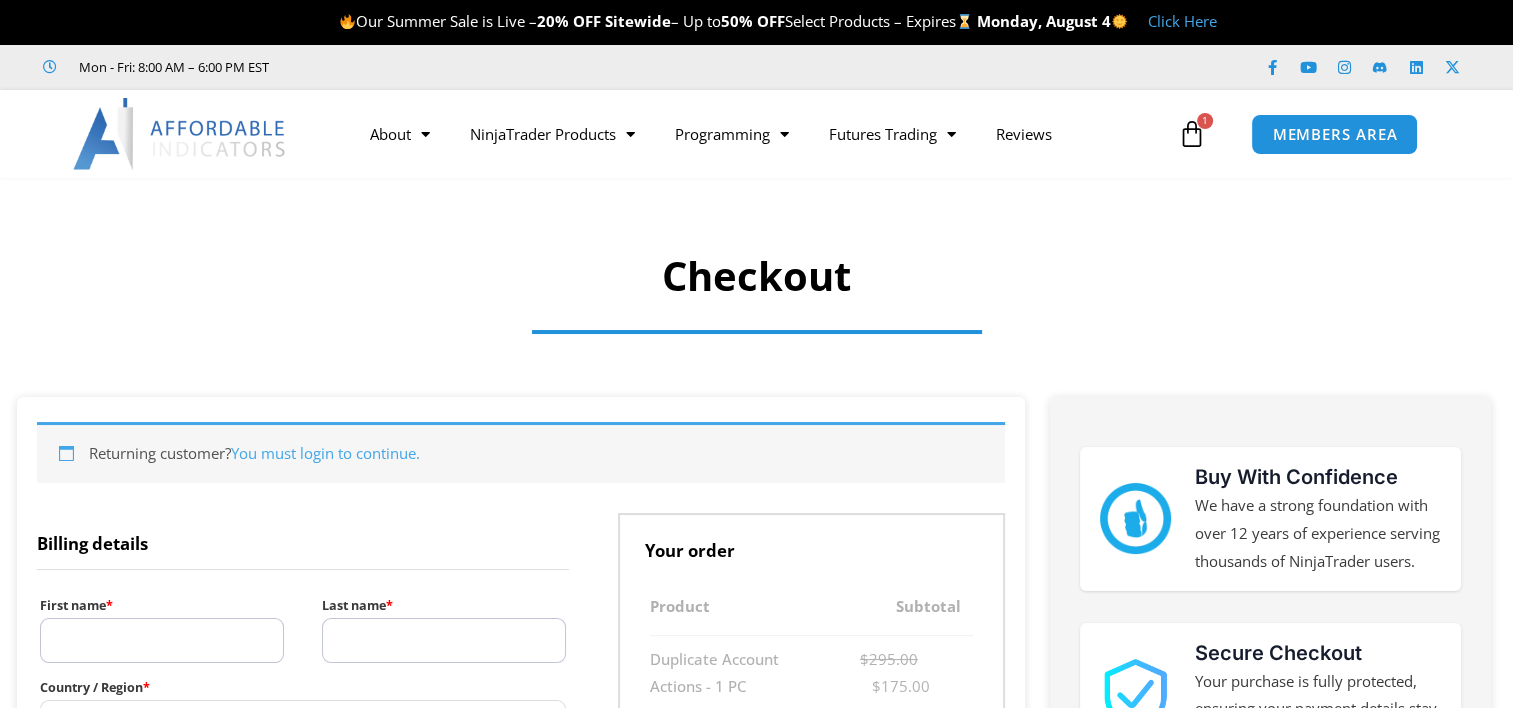 scroll, scrollTop: 0, scrollLeft: 0, axis: both 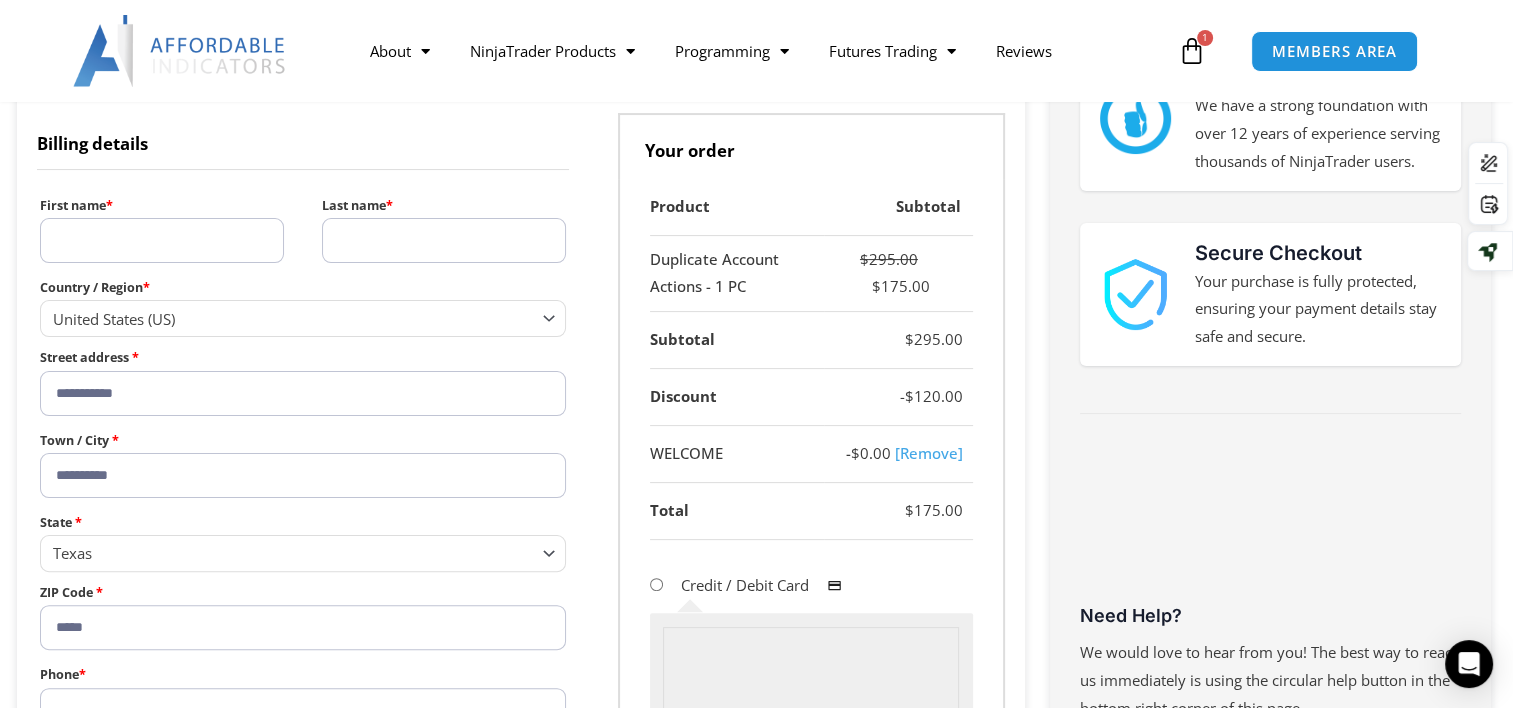 click on "First name  *" at bounding box center [162, 240] 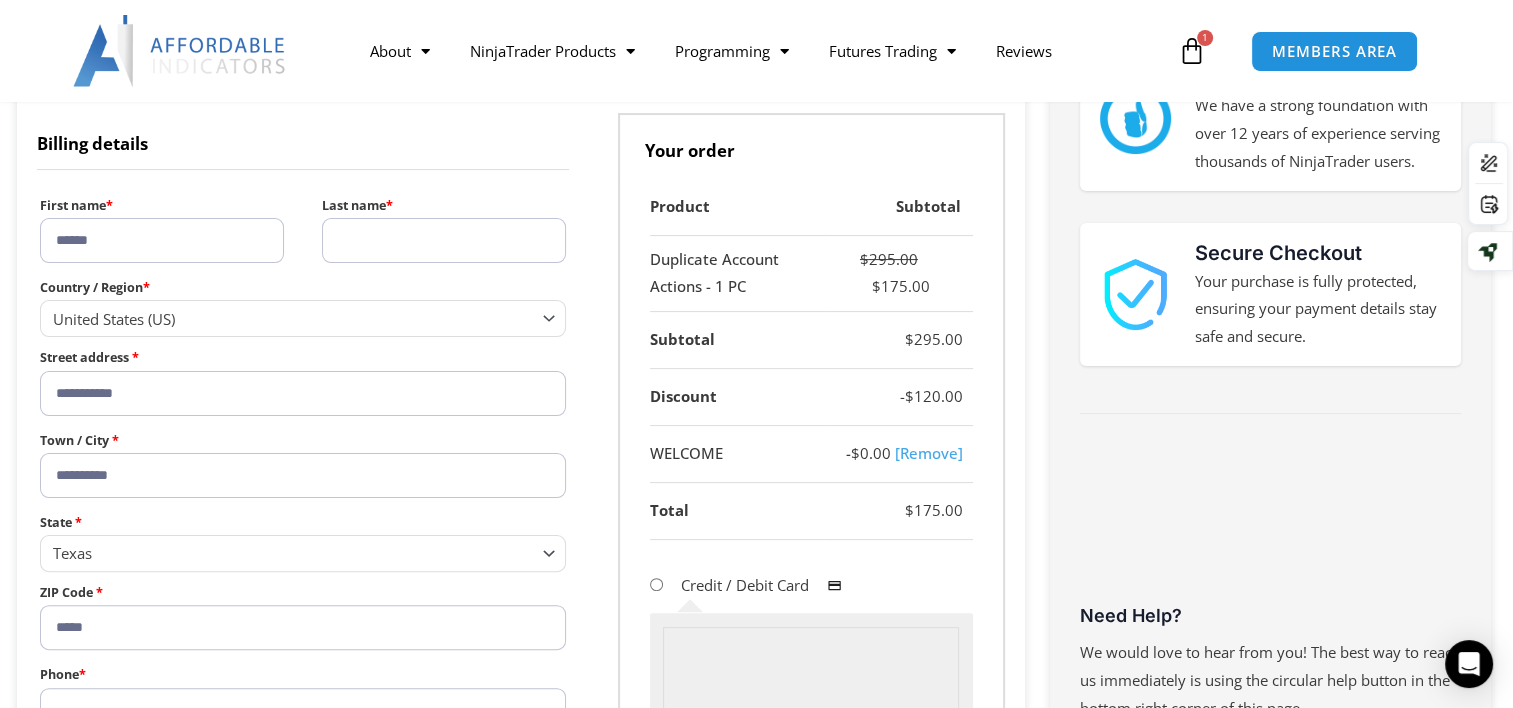 type on "*******" 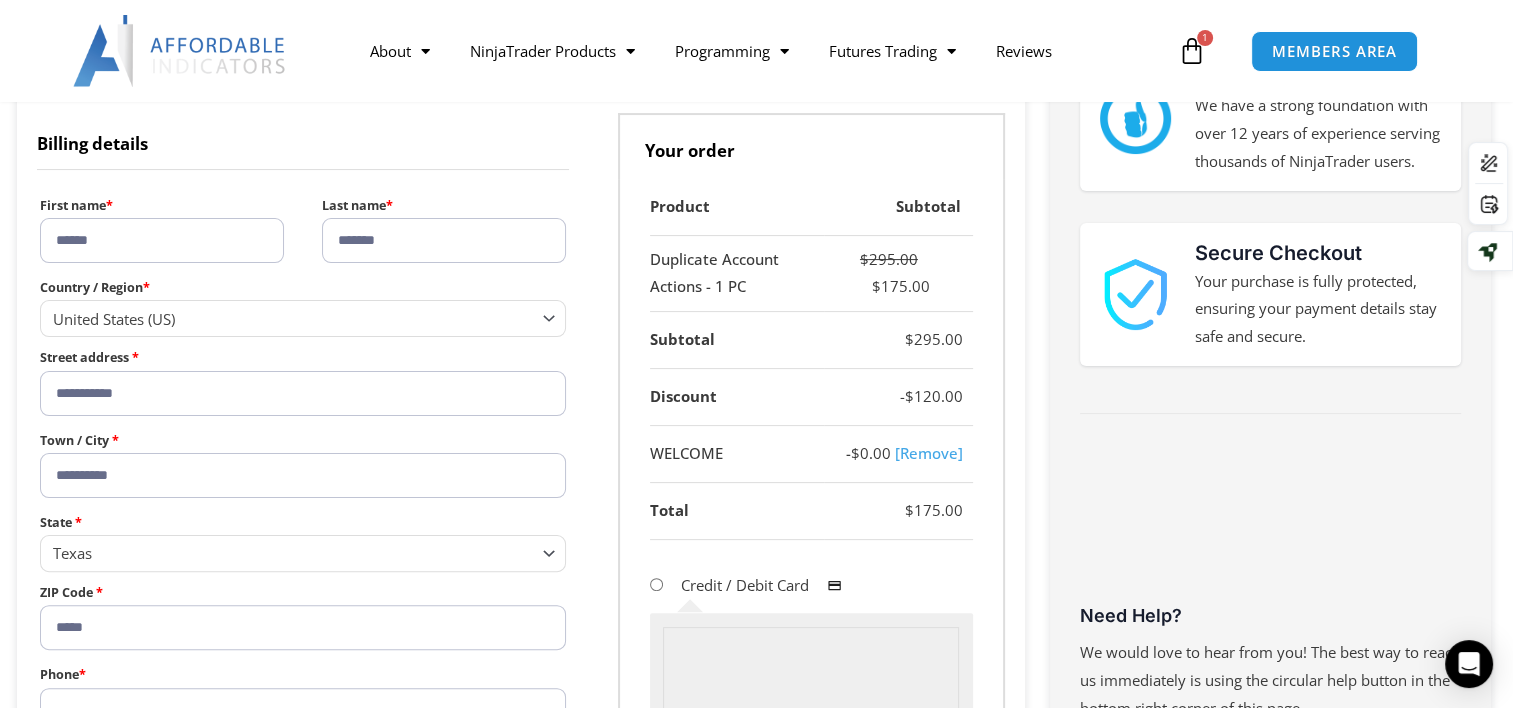 type on "**********" 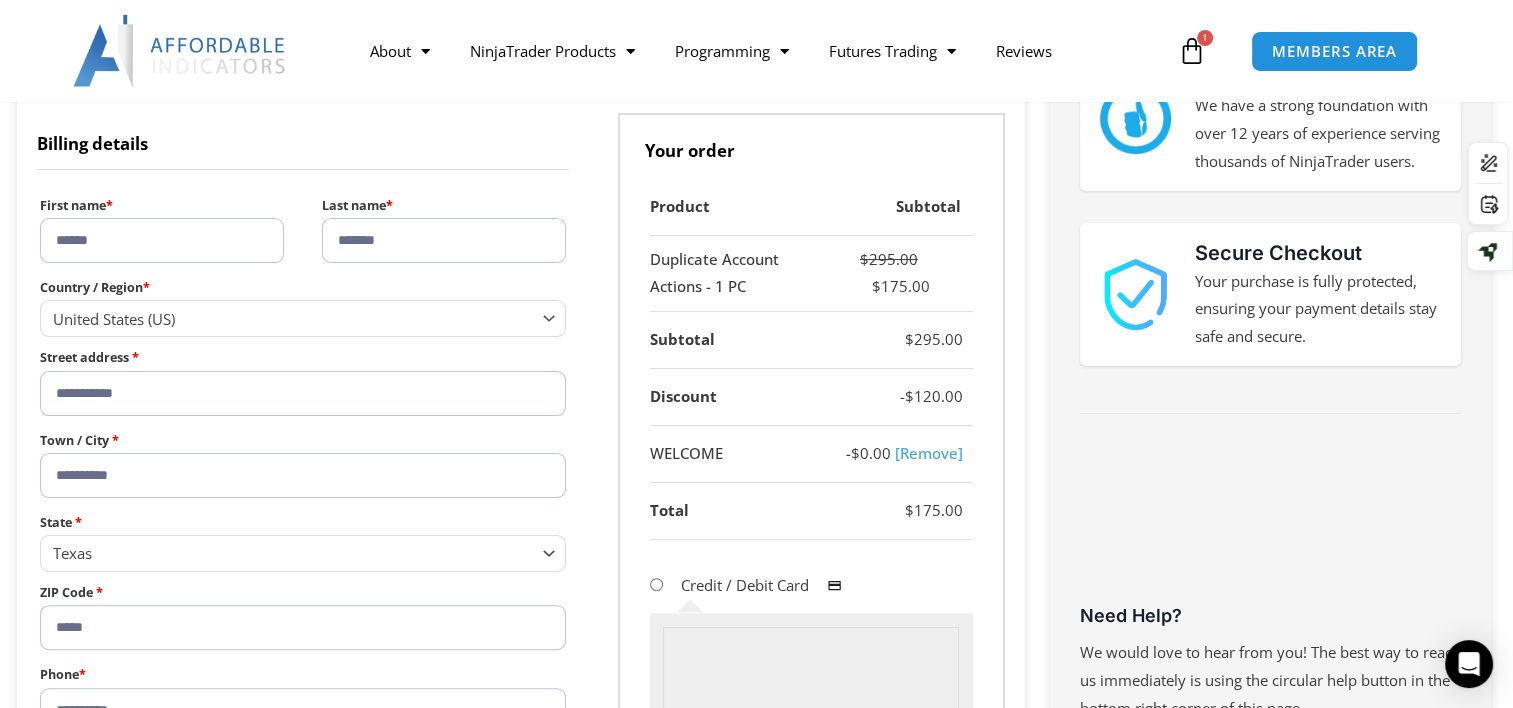 type on "**********" 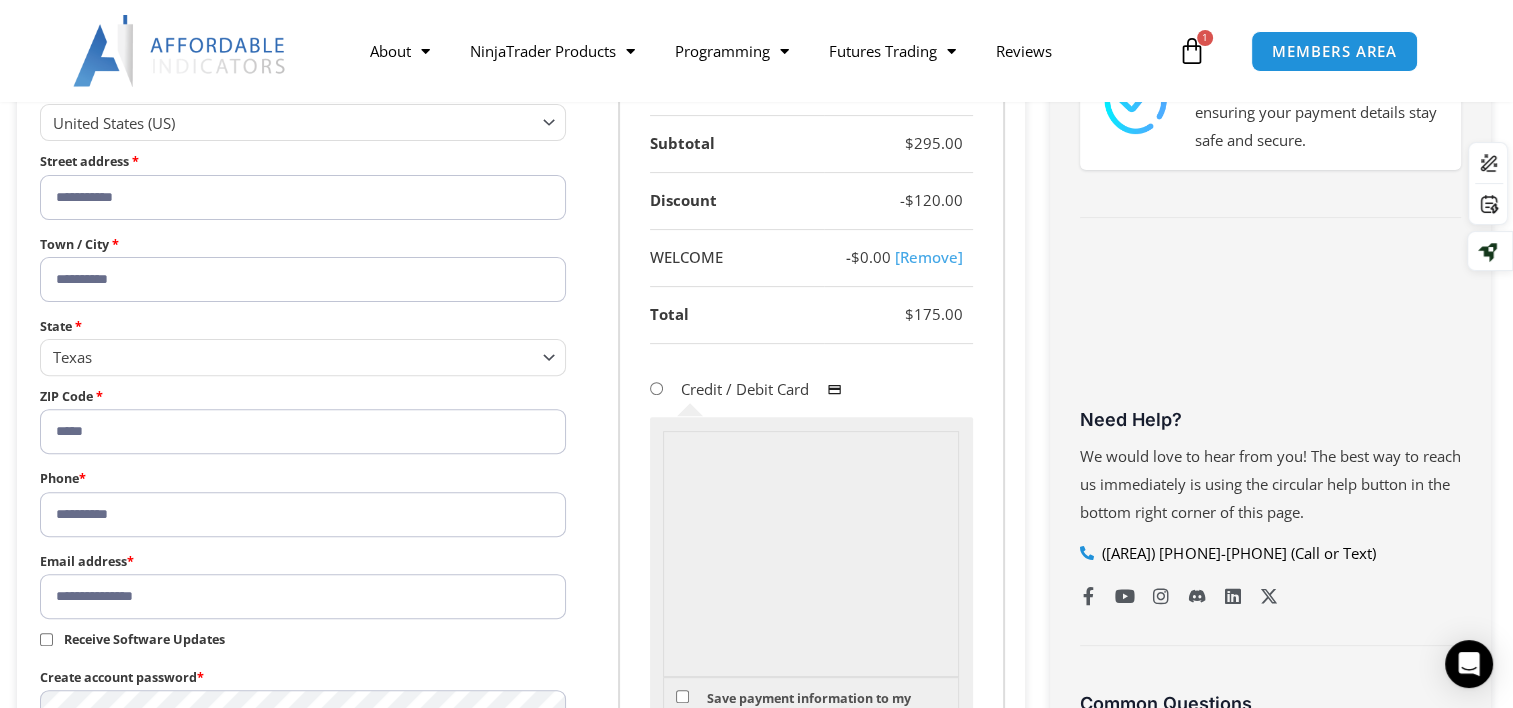 scroll, scrollTop: 700, scrollLeft: 0, axis: vertical 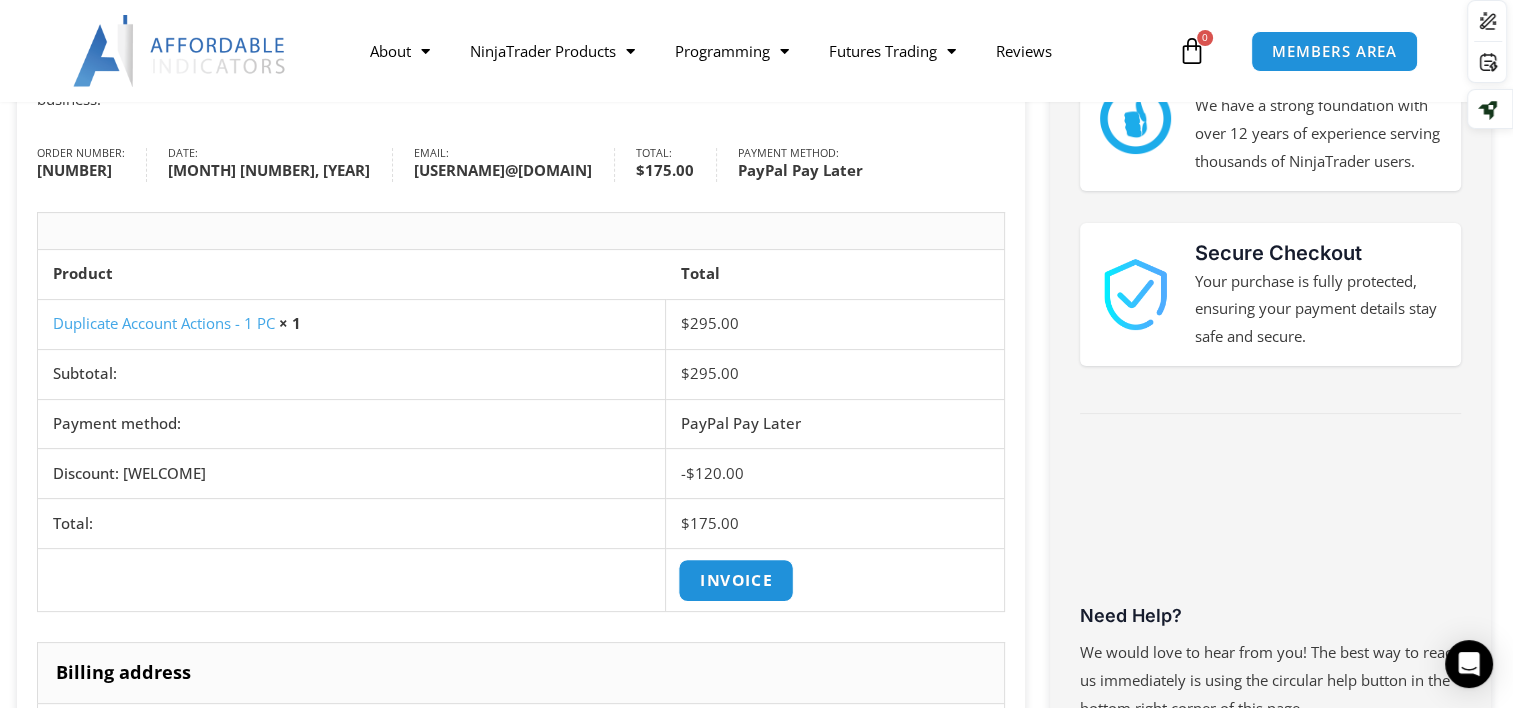 click on "Invoice" at bounding box center (736, 580) 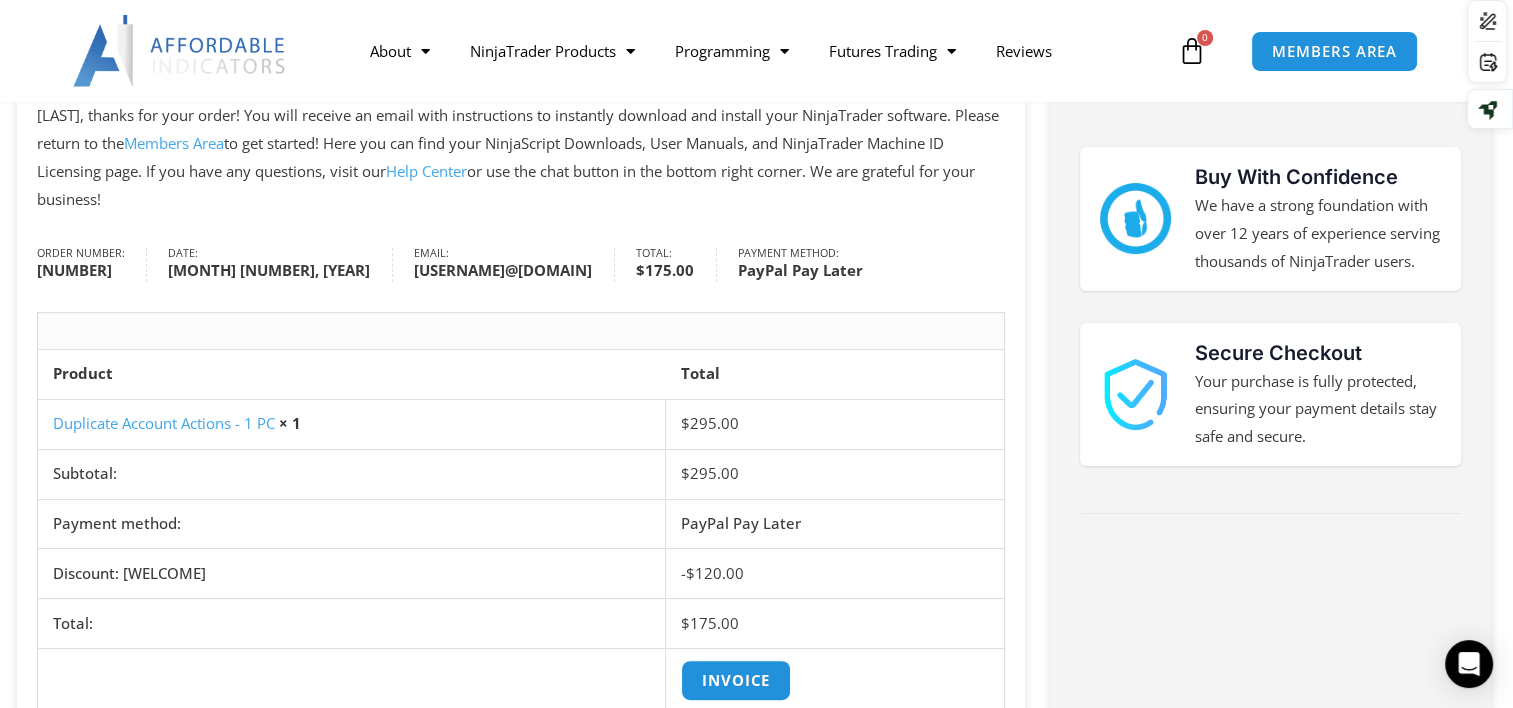 scroll, scrollTop: 0, scrollLeft: 0, axis: both 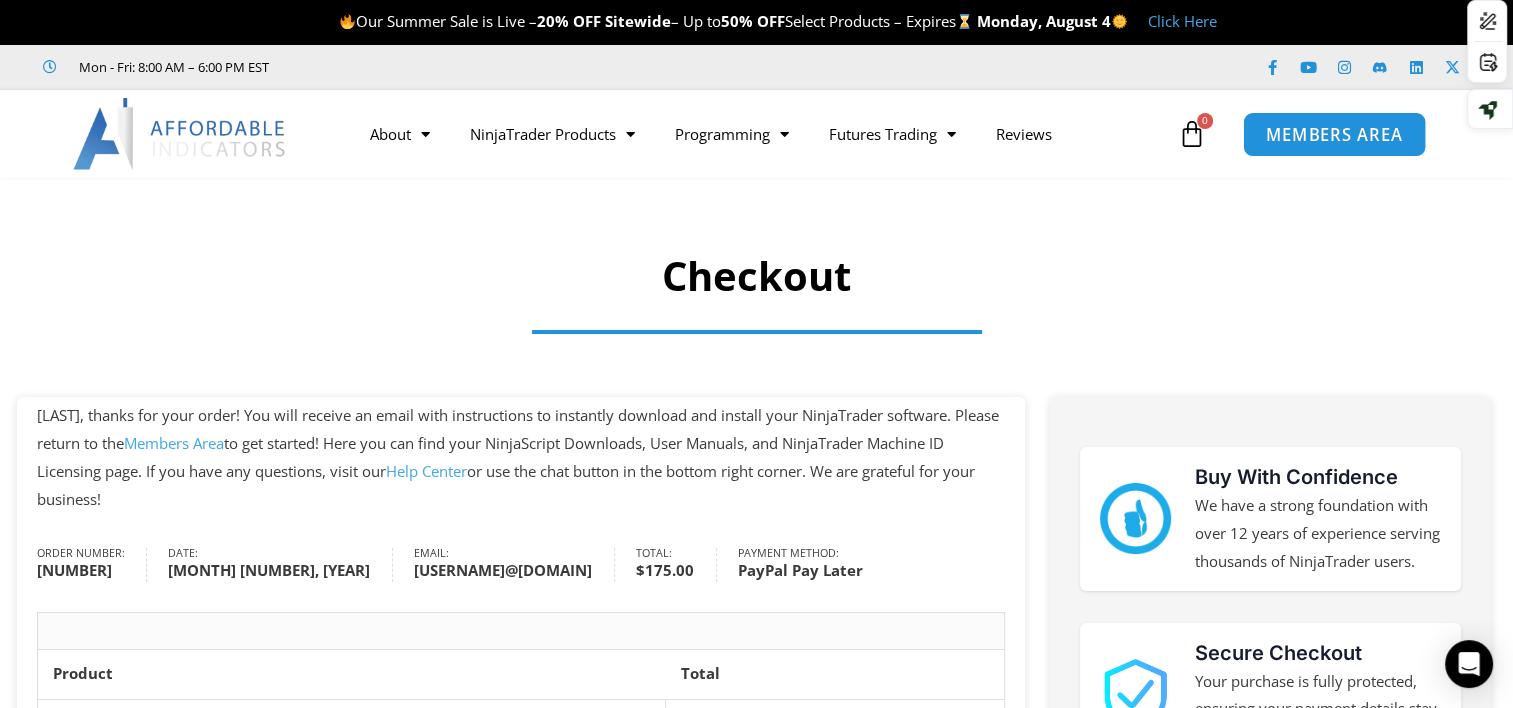 click on "MEMBERS AREA" at bounding box center [1334, 134] 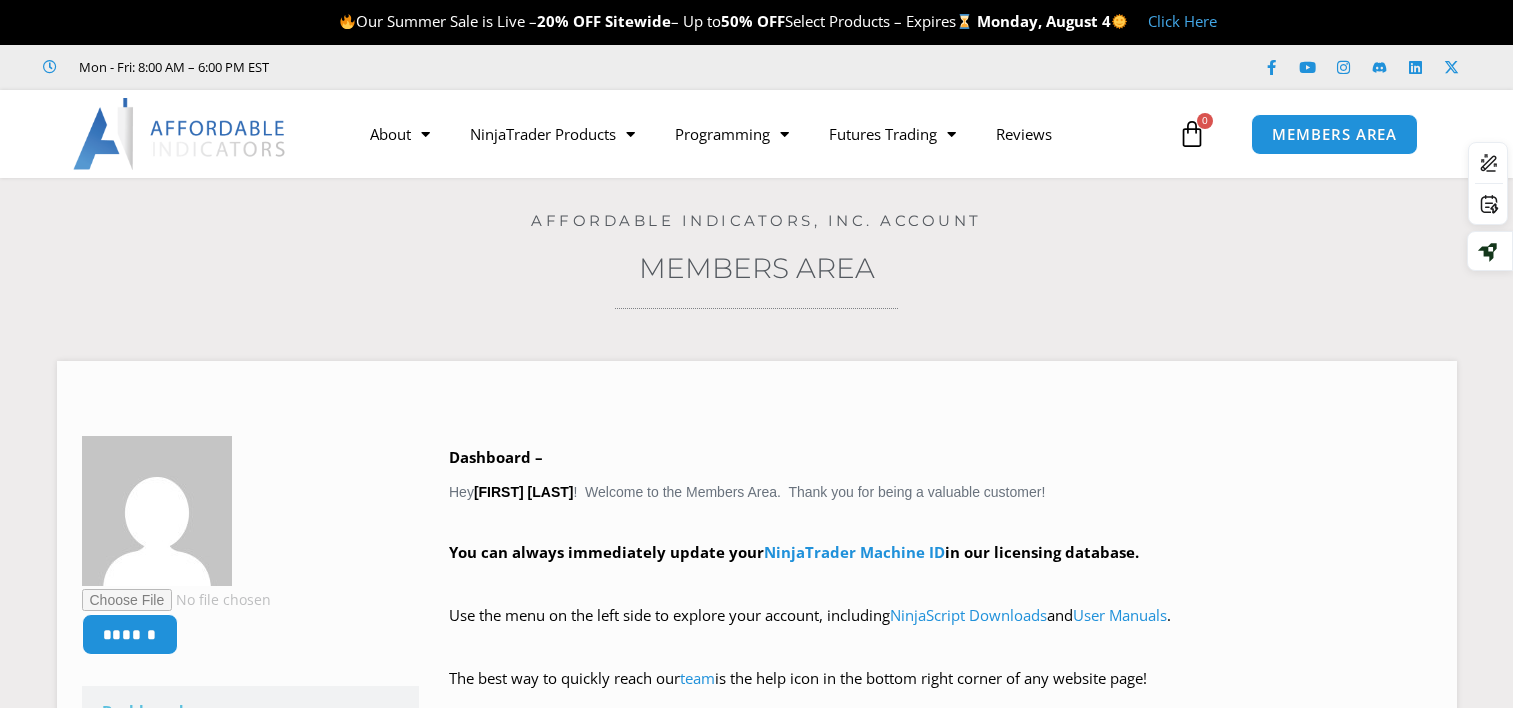 scroll, scrollTop: 0, scrollLeft: 0, axis: both 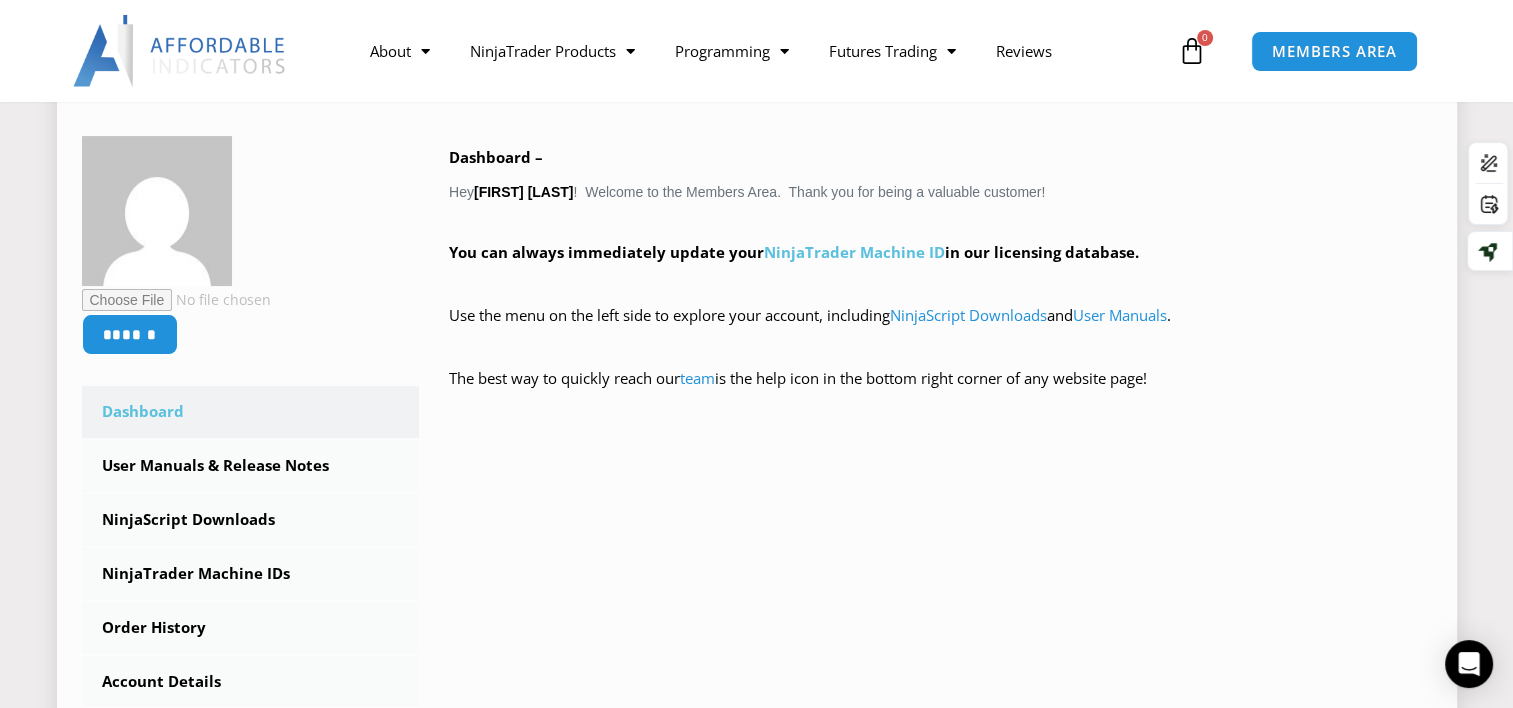 click on "NinjaTrader Machine ID" at bounding box center [854, 252] 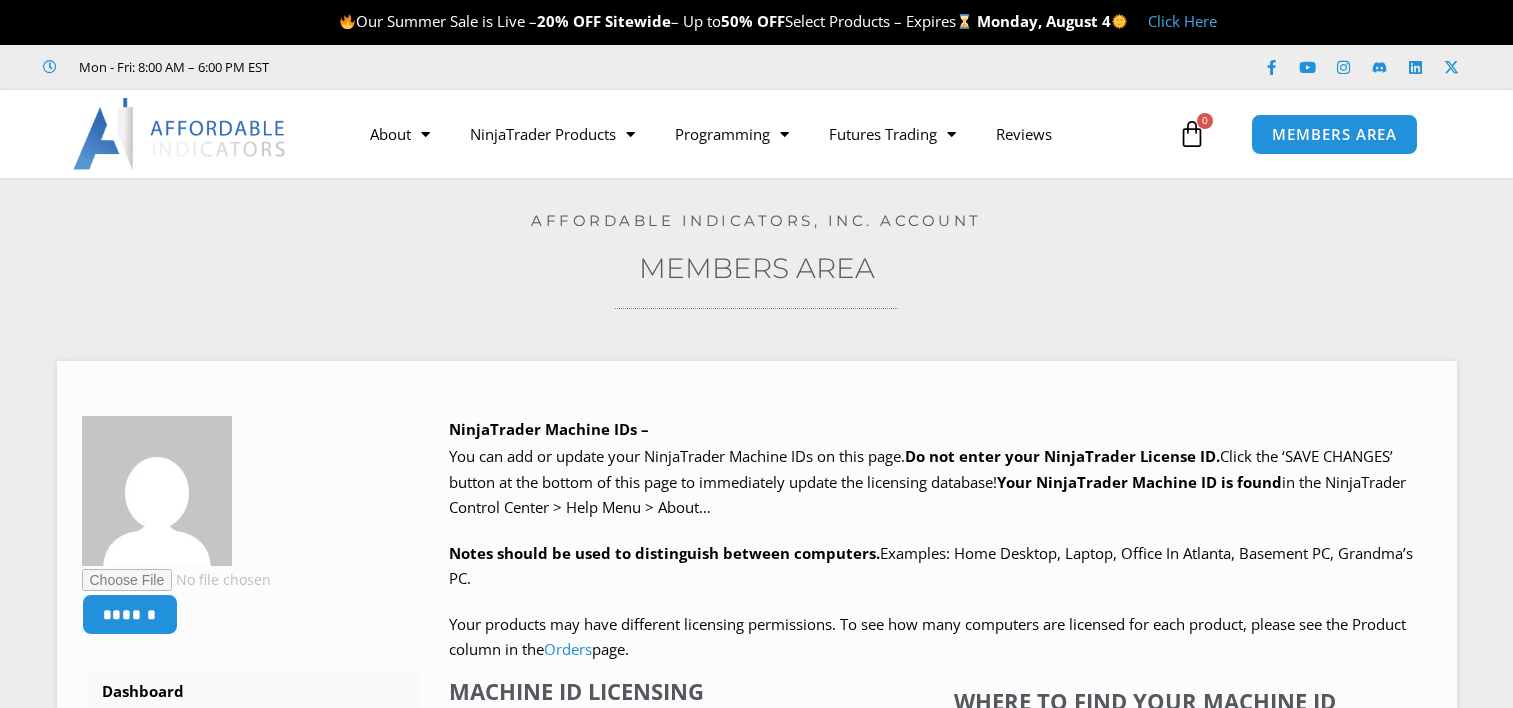 scroll, scrollTop: 0, scrollLeft: 0, axis: both 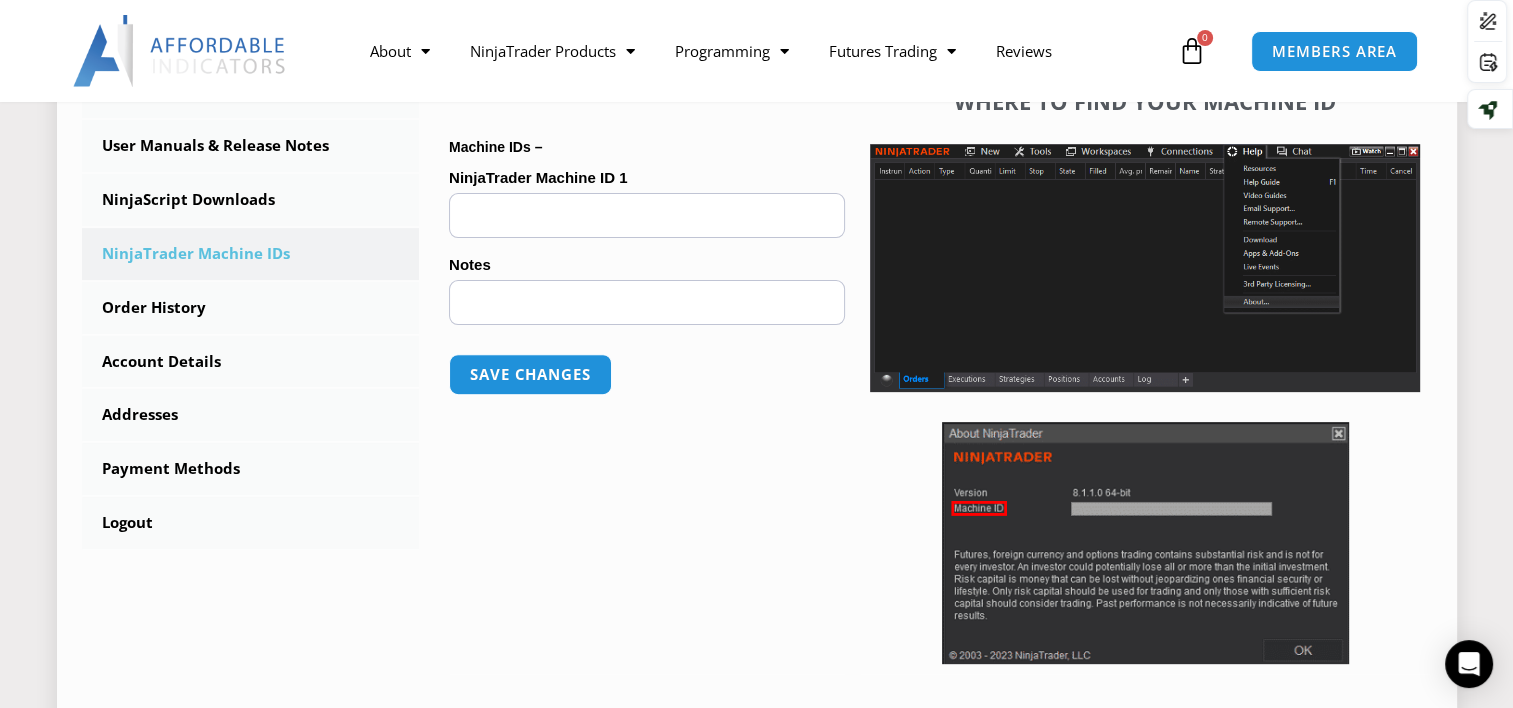 click on "NinjaTrader Machine ID 1  (optional)" at bounding box center (647, 215) 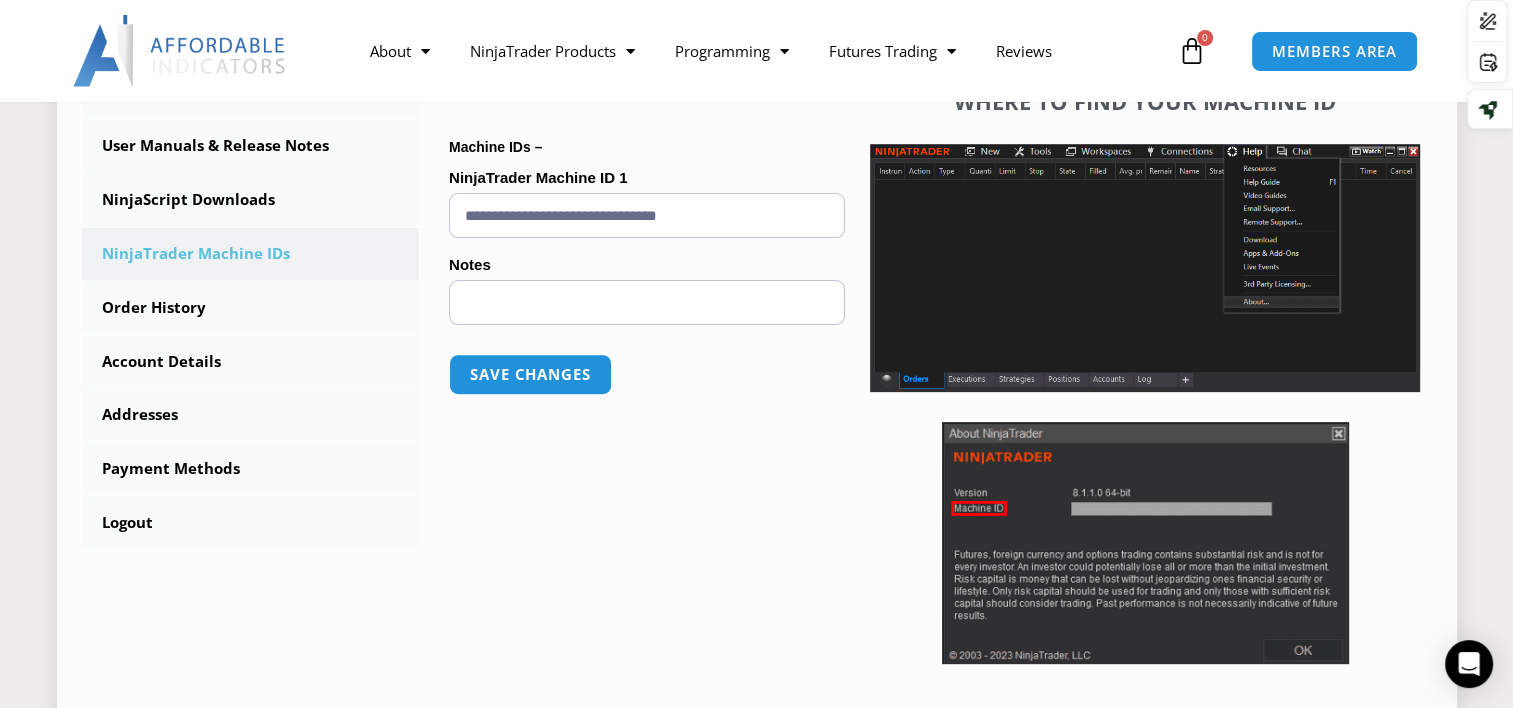 type on "**********" 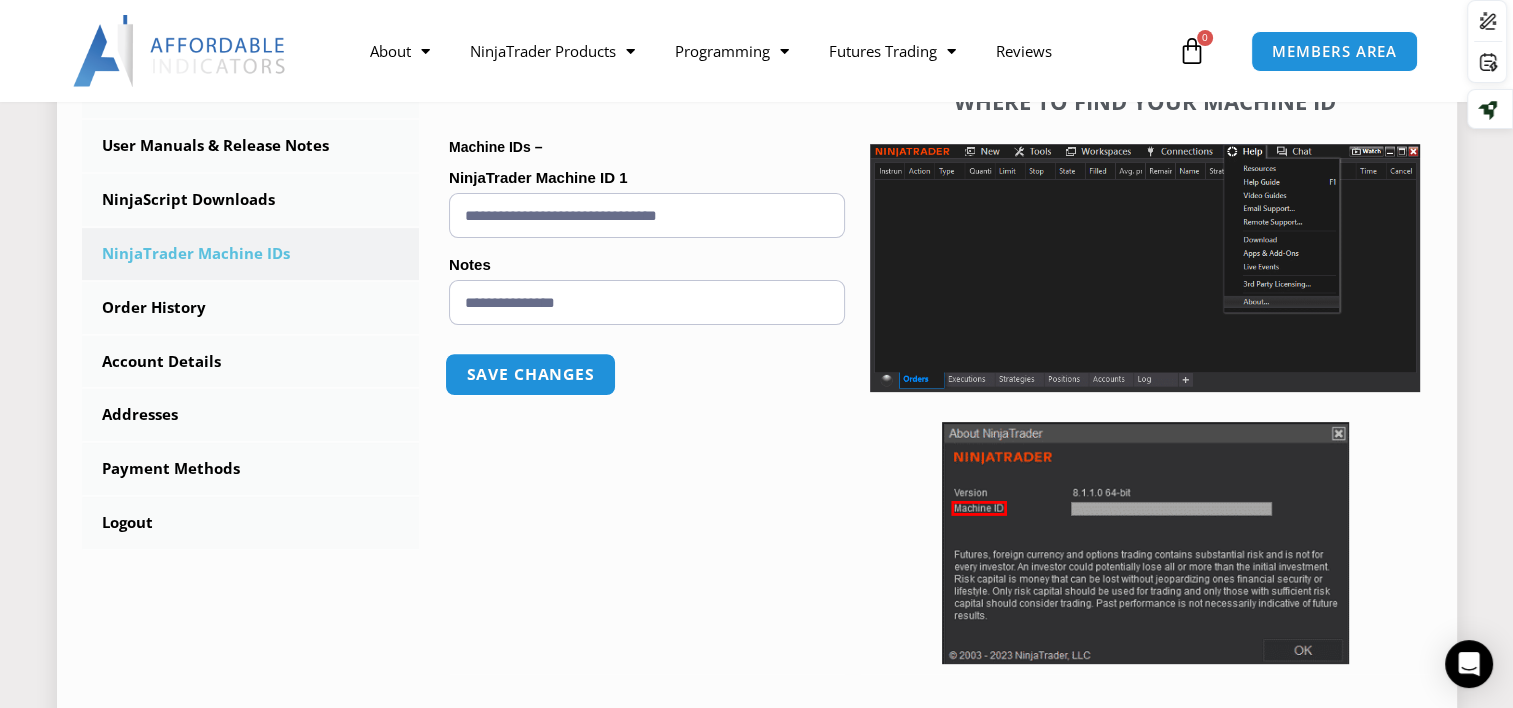type on "**********" 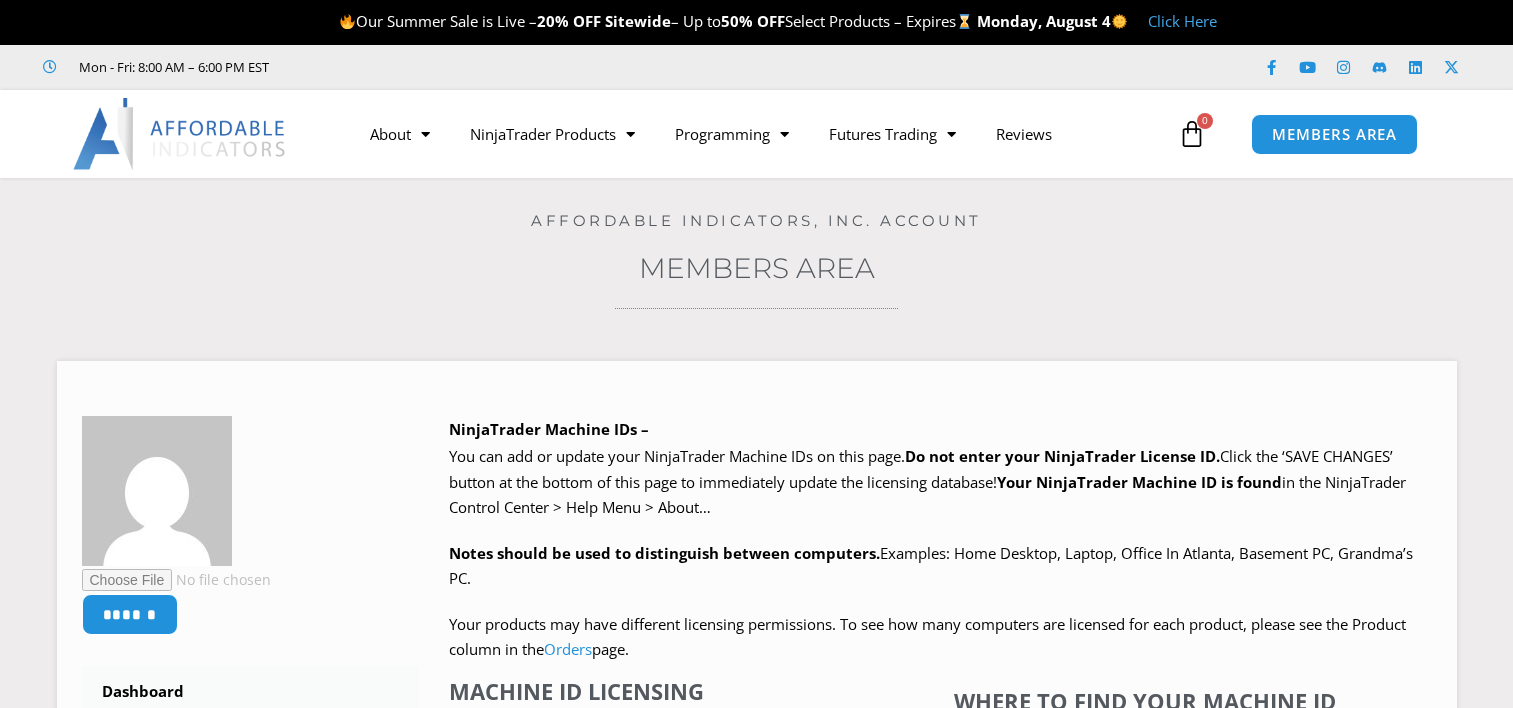 scroll, scrollTop: 0, scrollLeft: 0, axis: both 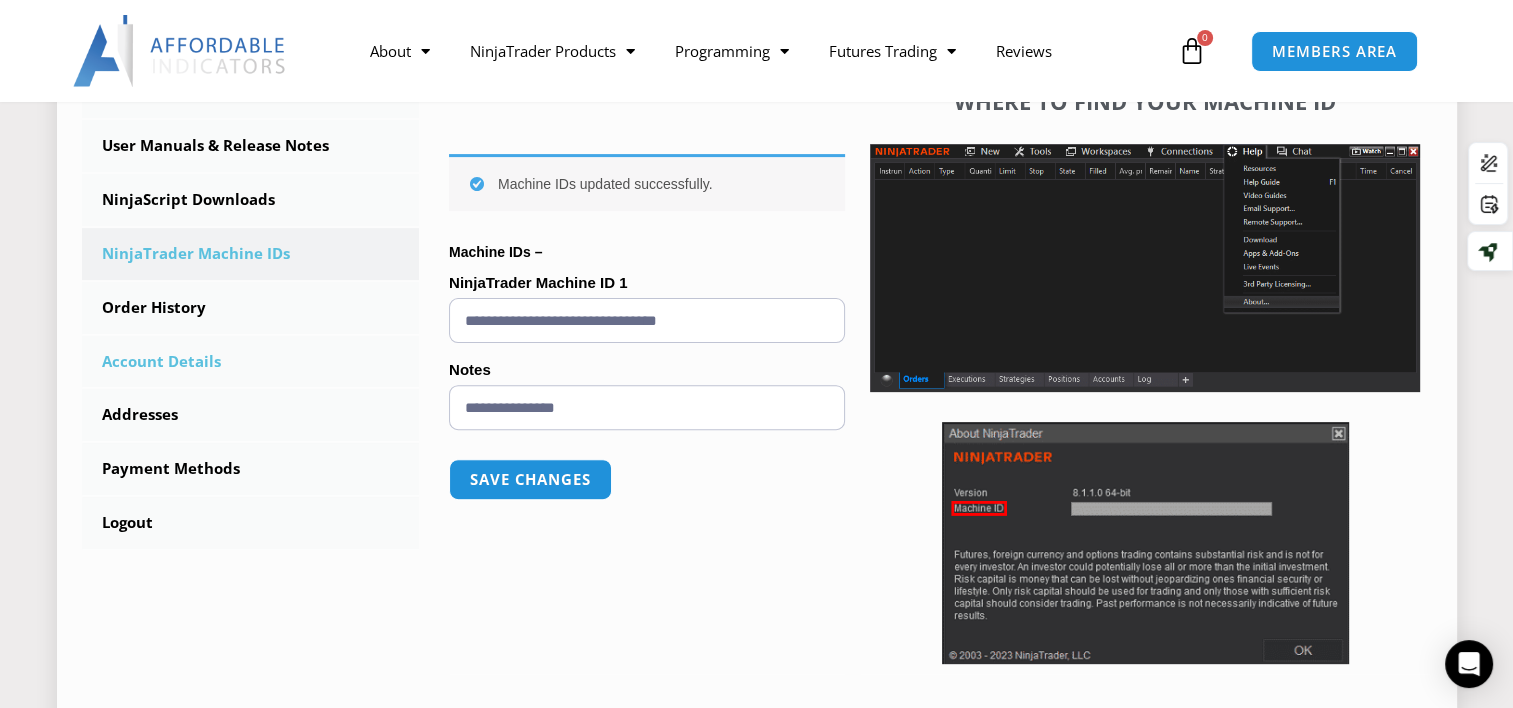 click on "Account Details" at bounding box center [251, 362] 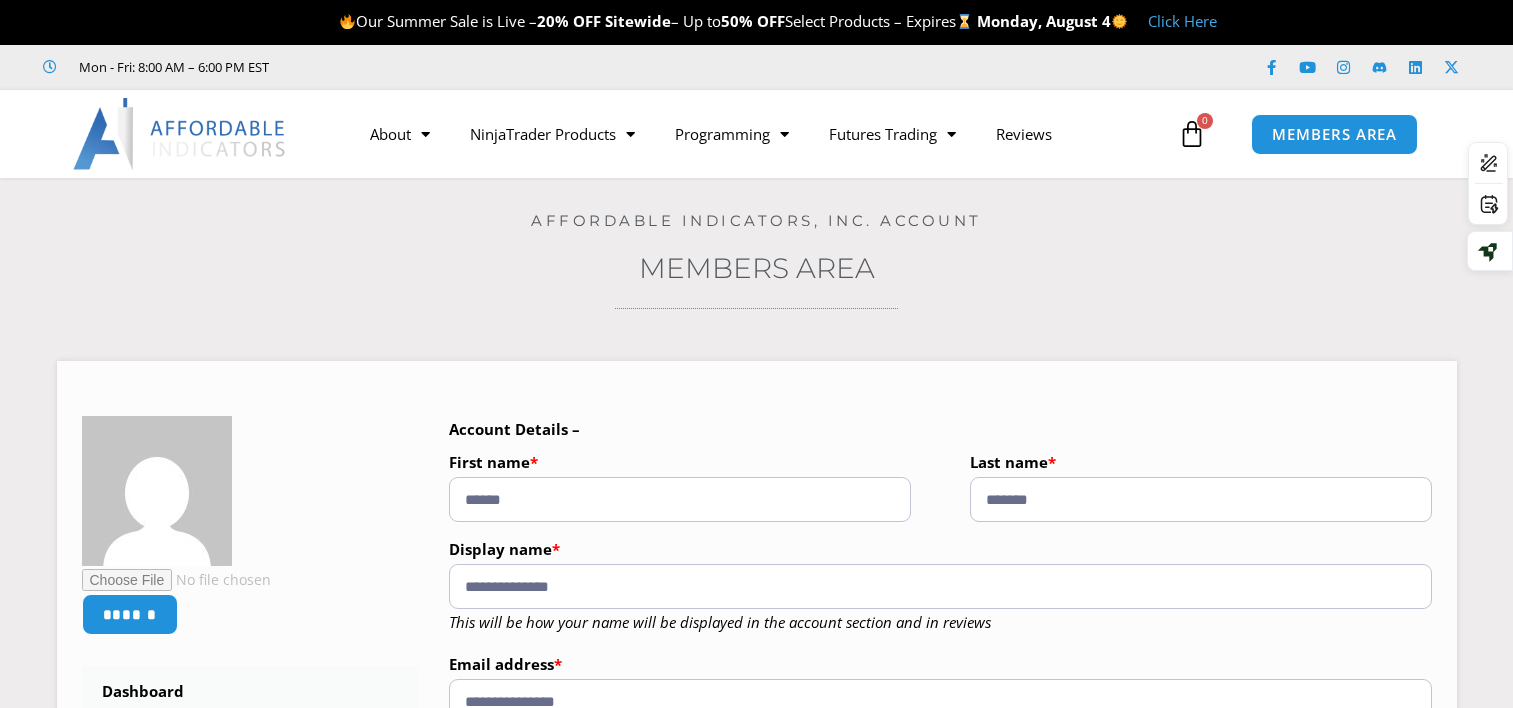 scroll, scrollTop: 0, scrollLeft: 0, axis: both 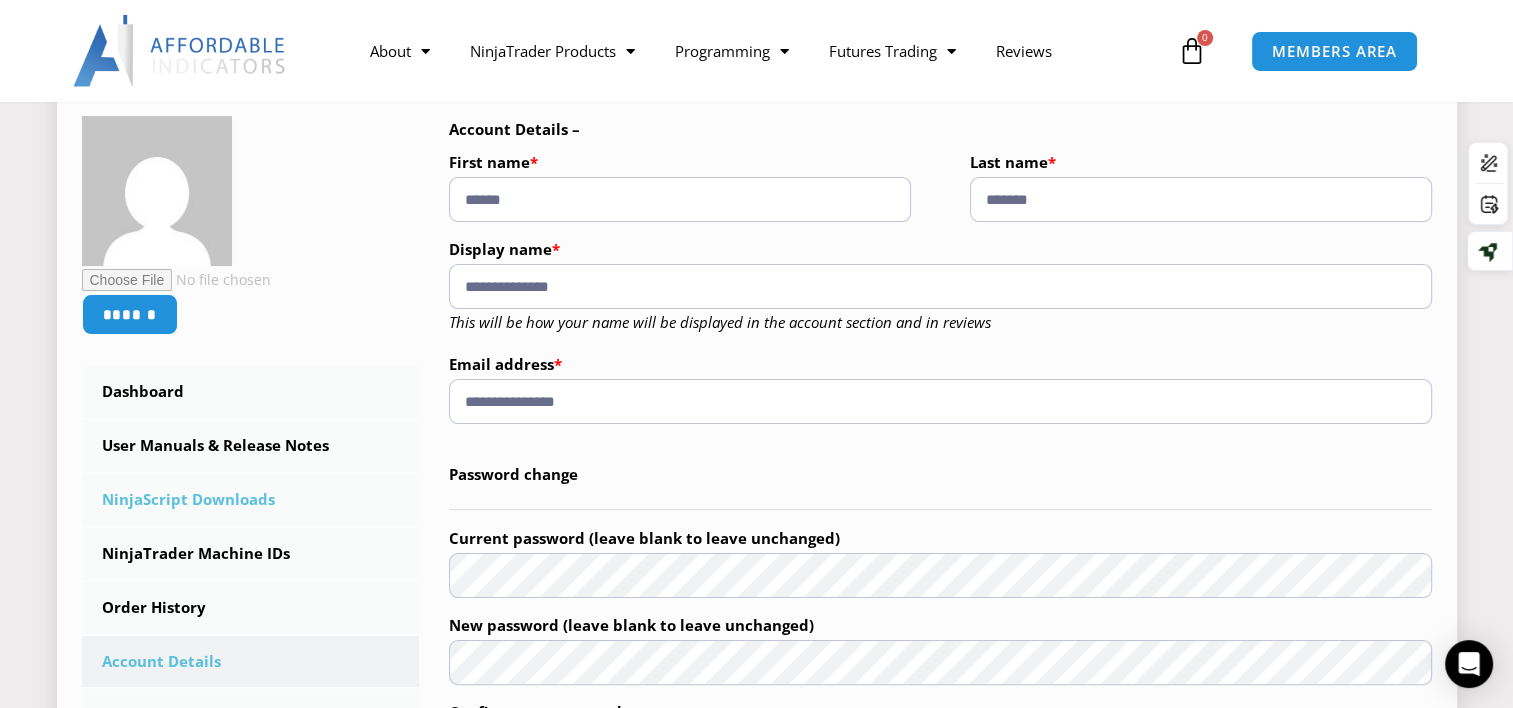 click on "NinjaScript Downloads" at bounding box center [251, 500] 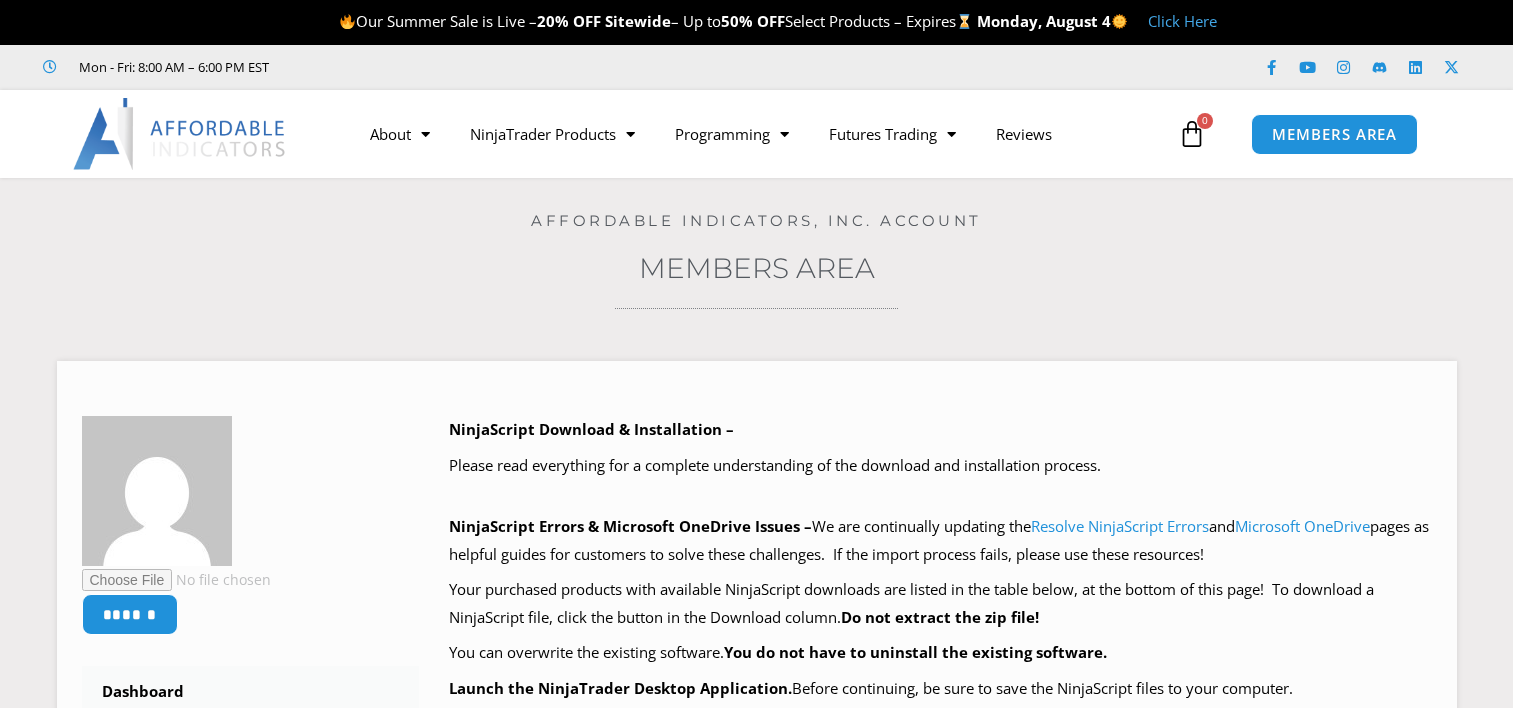 scroll, scrollTop: 0, scrollLeft: 0, axis: both 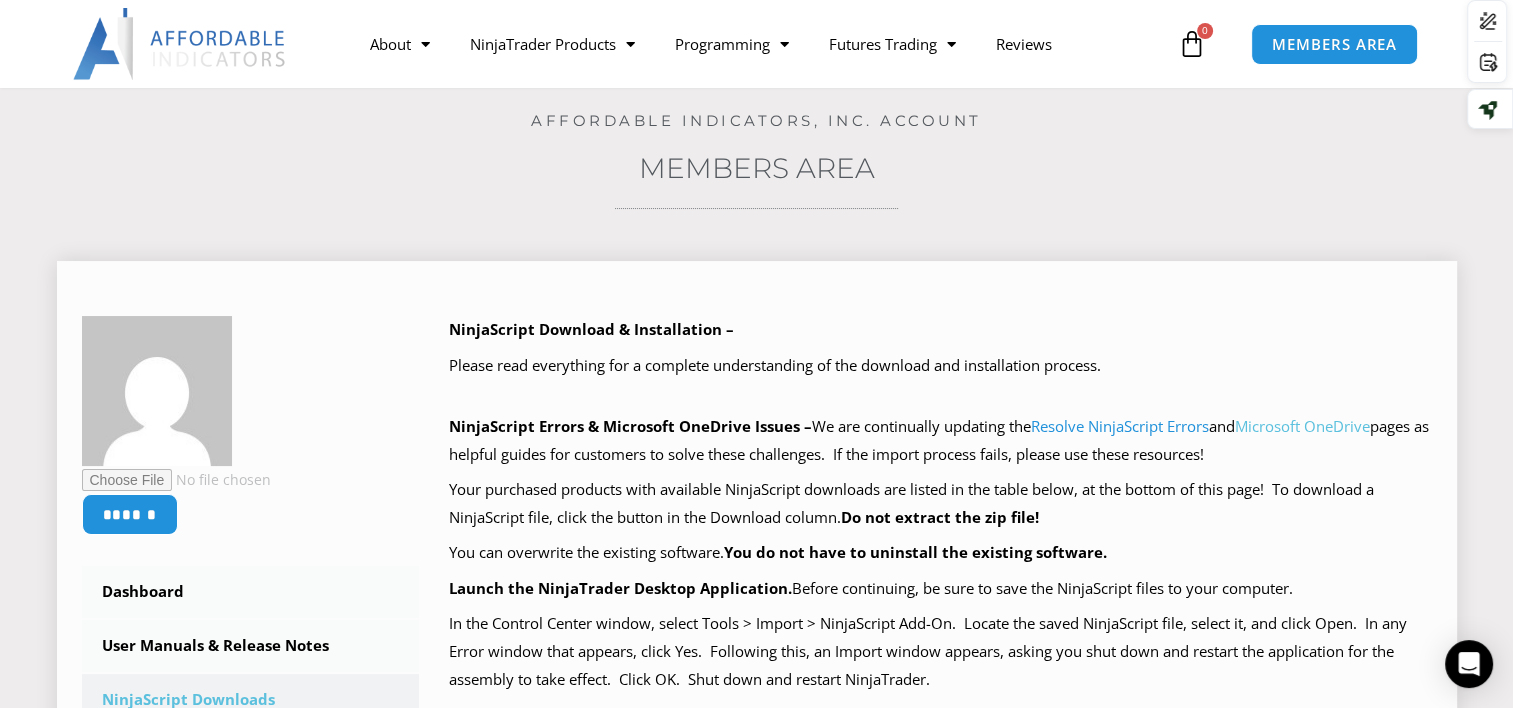click on "Microsoft OneDrive" at bounding box center [1302, 426] 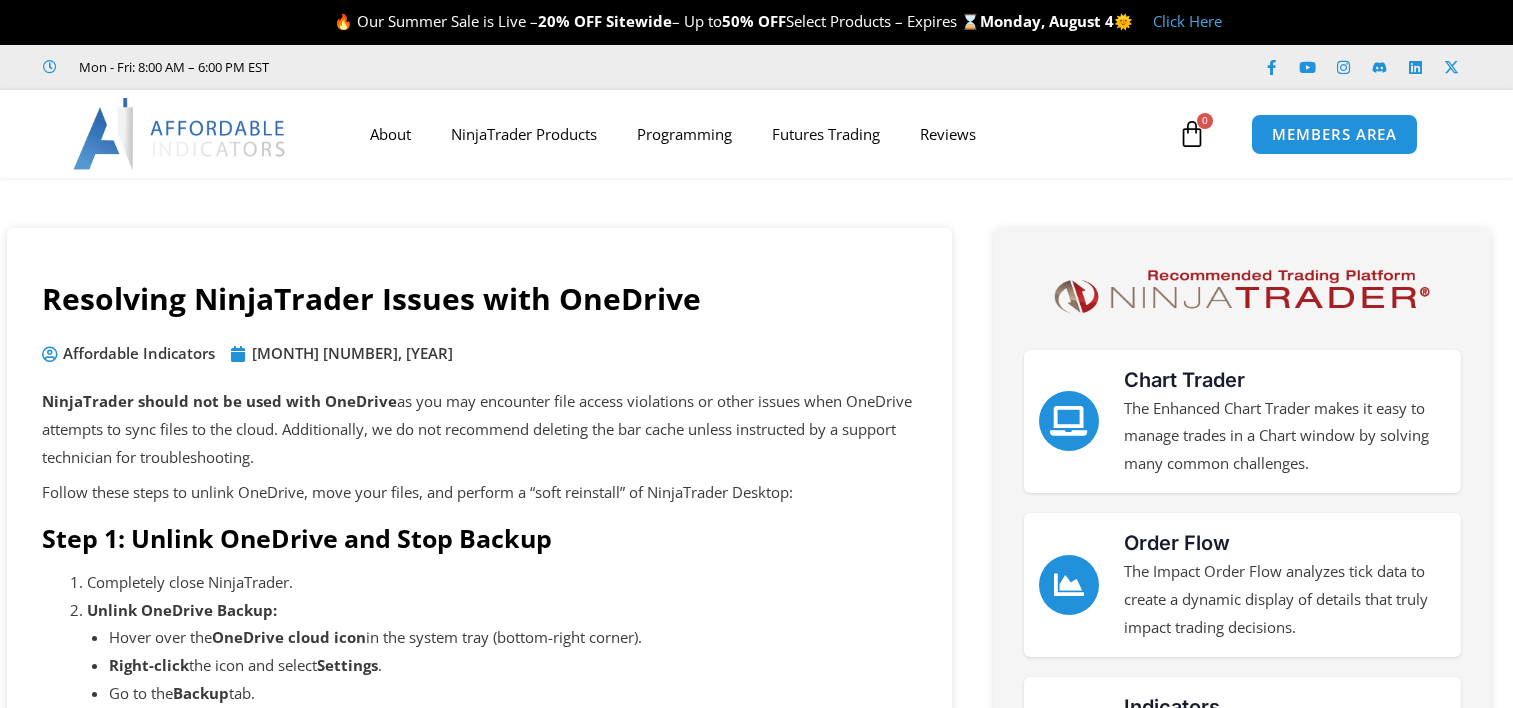scroll, scrollTop: 0, scrollLeft: 0, axis: both 